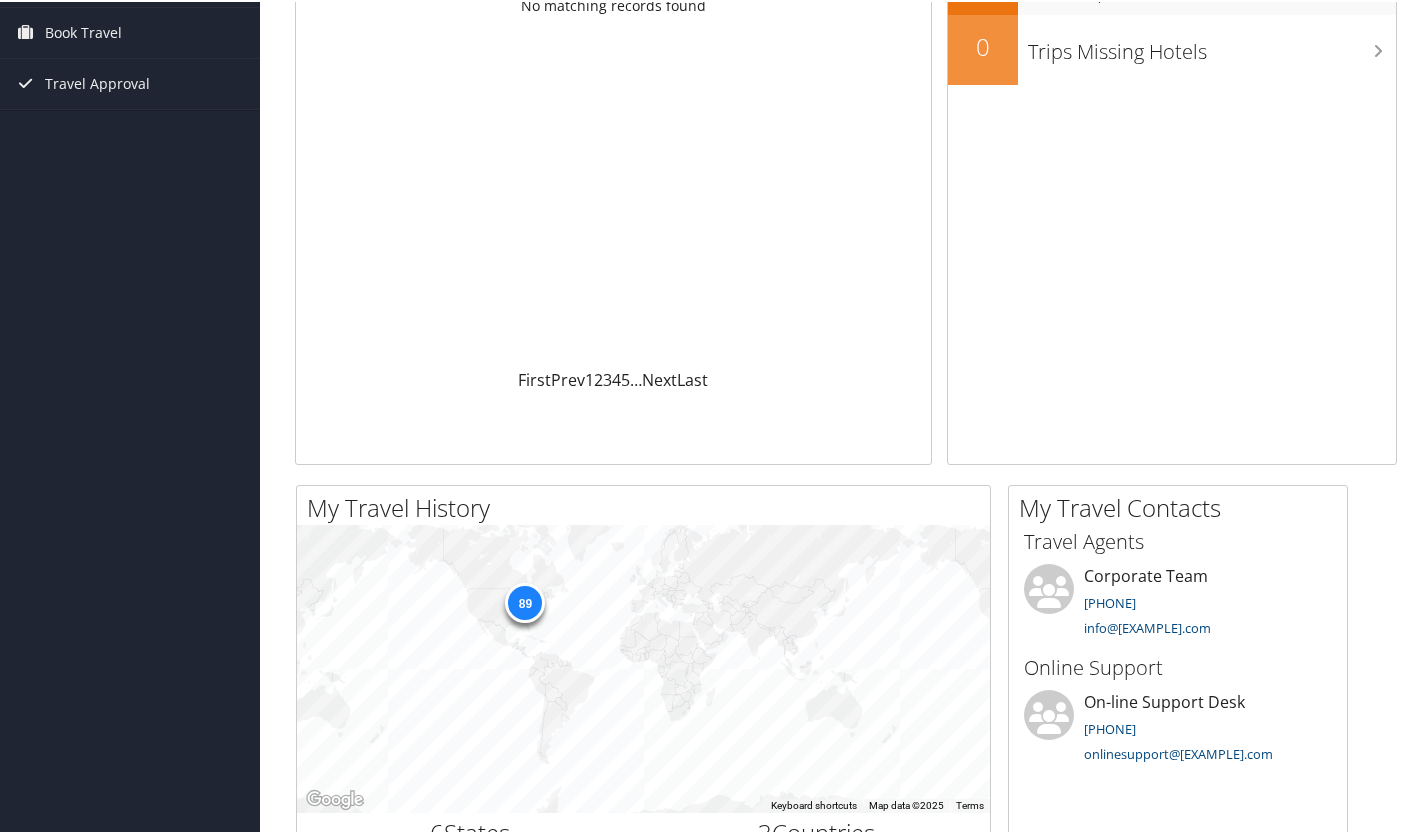 scroll, scrollTop: 0, scrollLeft: 0, axis: both 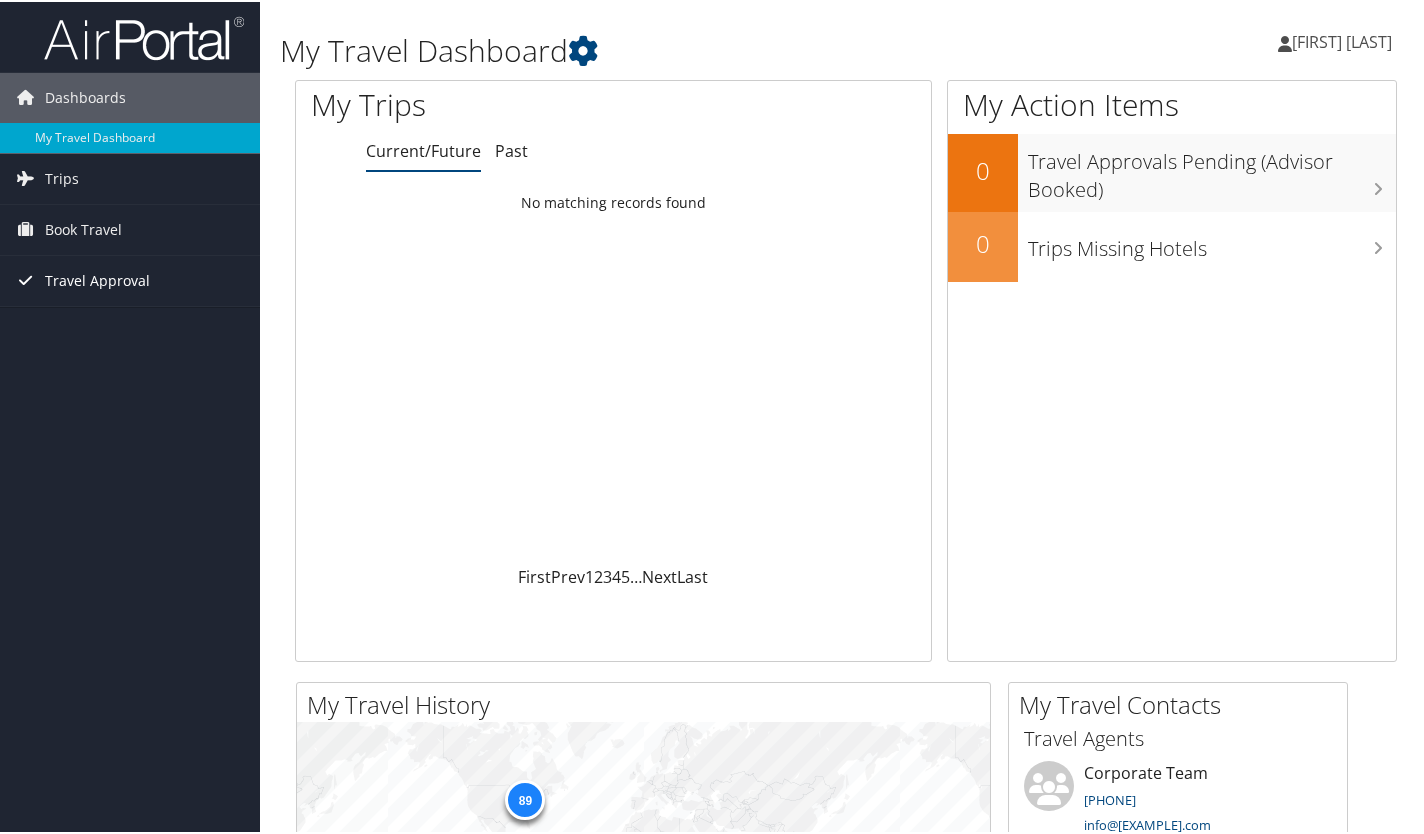 click on "Travel Approval" at bounding box center (97, 279) 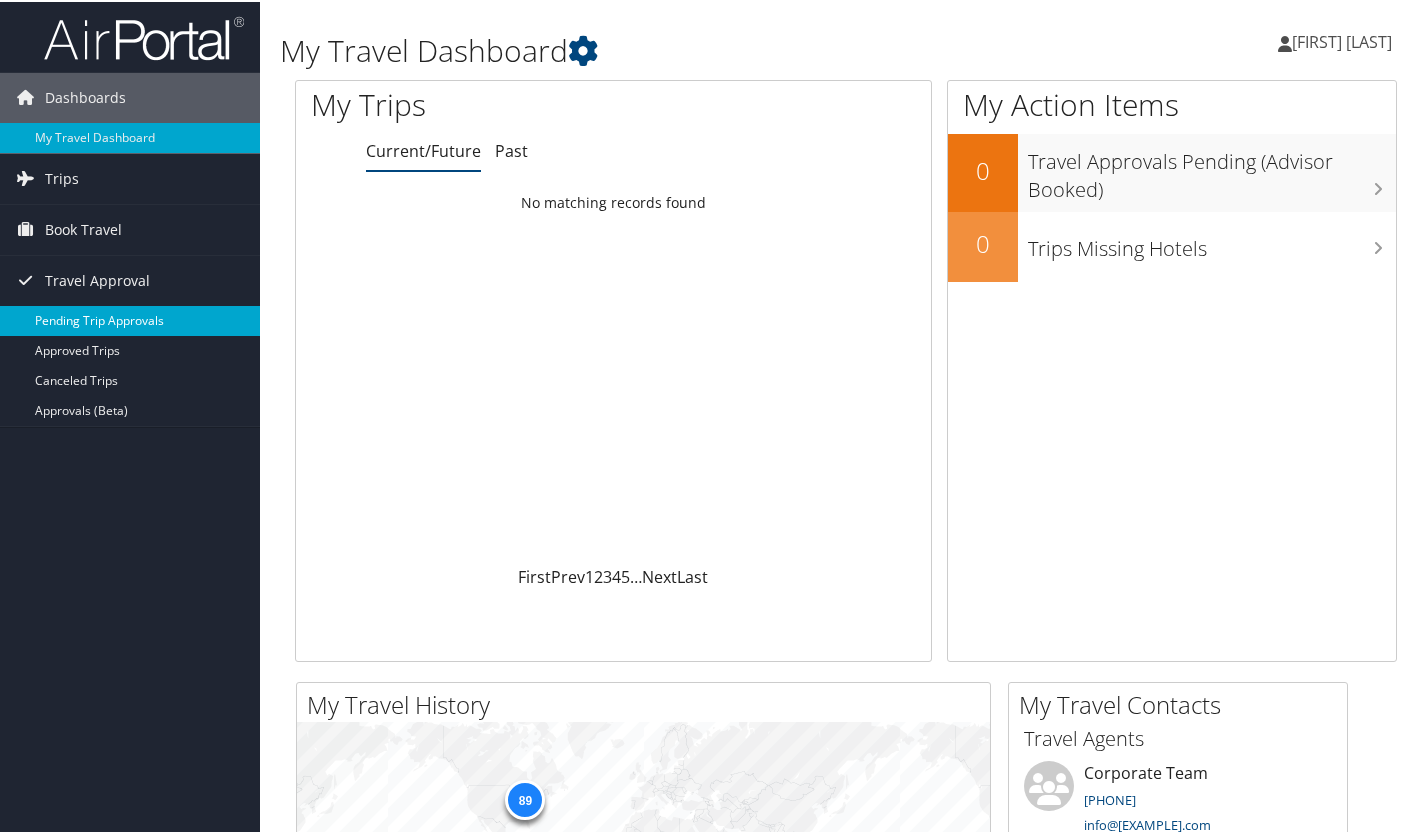 click on "Pending Trip Approvals" at bounding box center (130, 319) 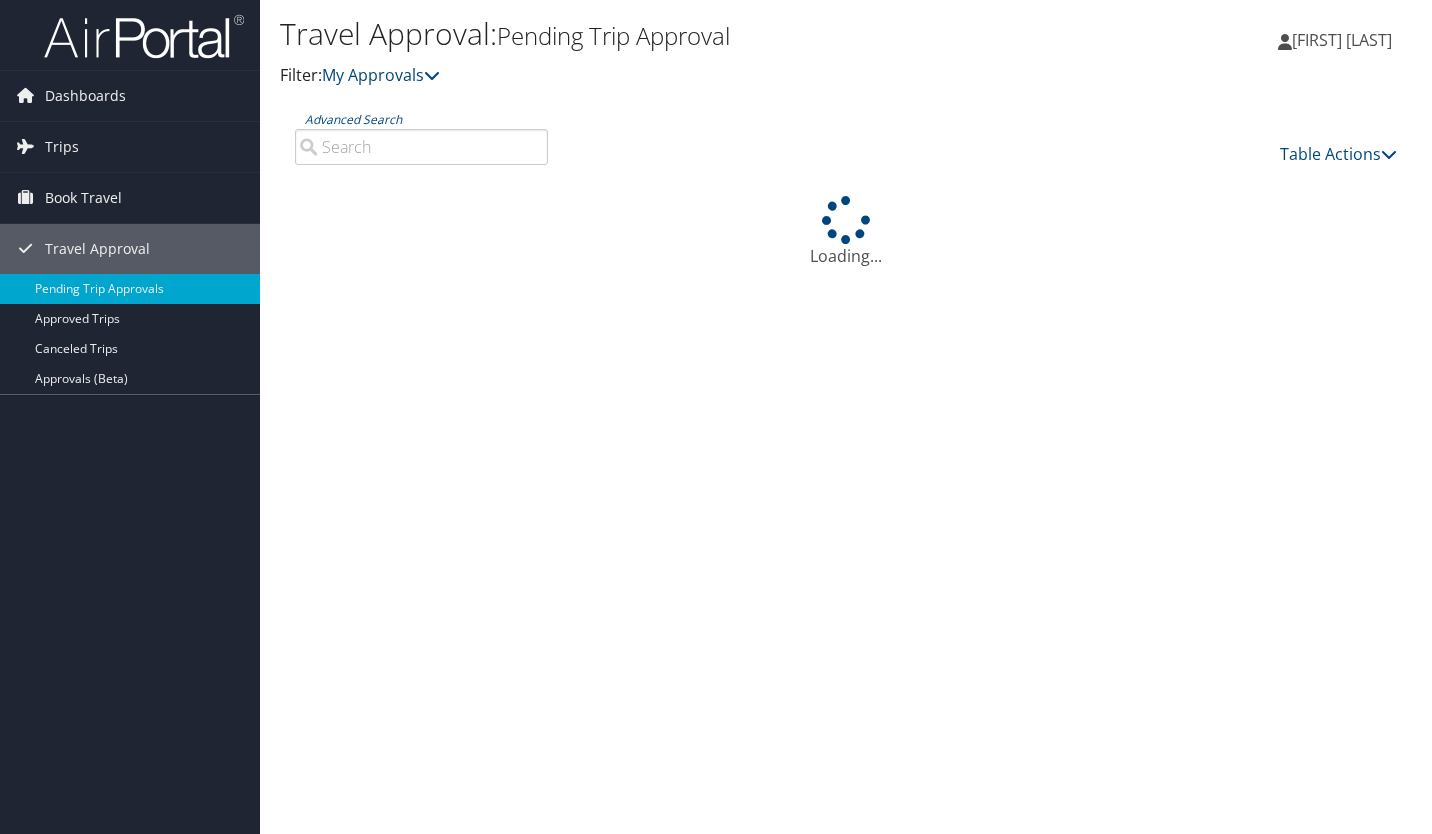scroll, scrollTop: 0, scrollLeft: 0, axis: both 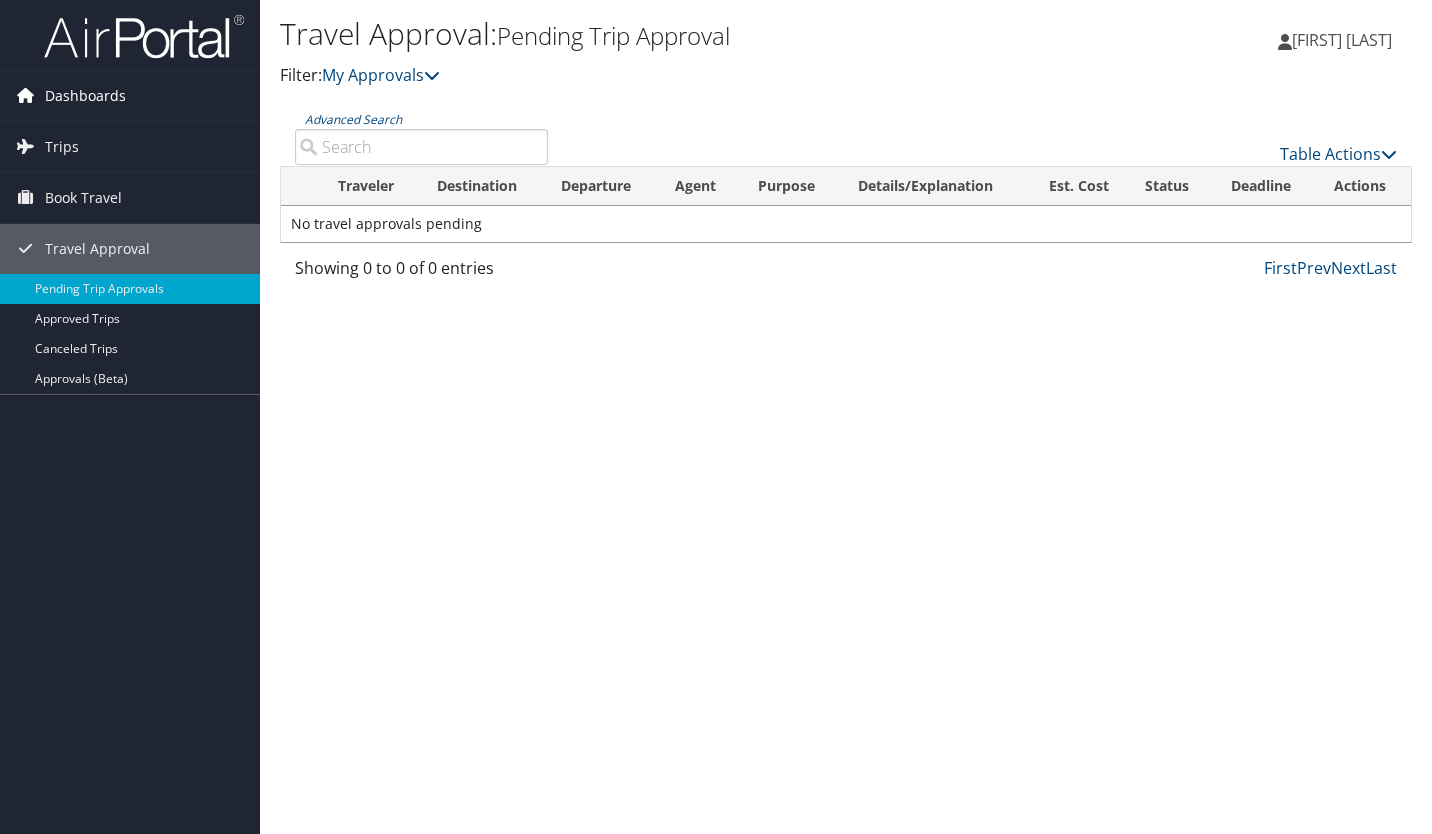 click on "Dashboards" at bounding box center [85, 96] 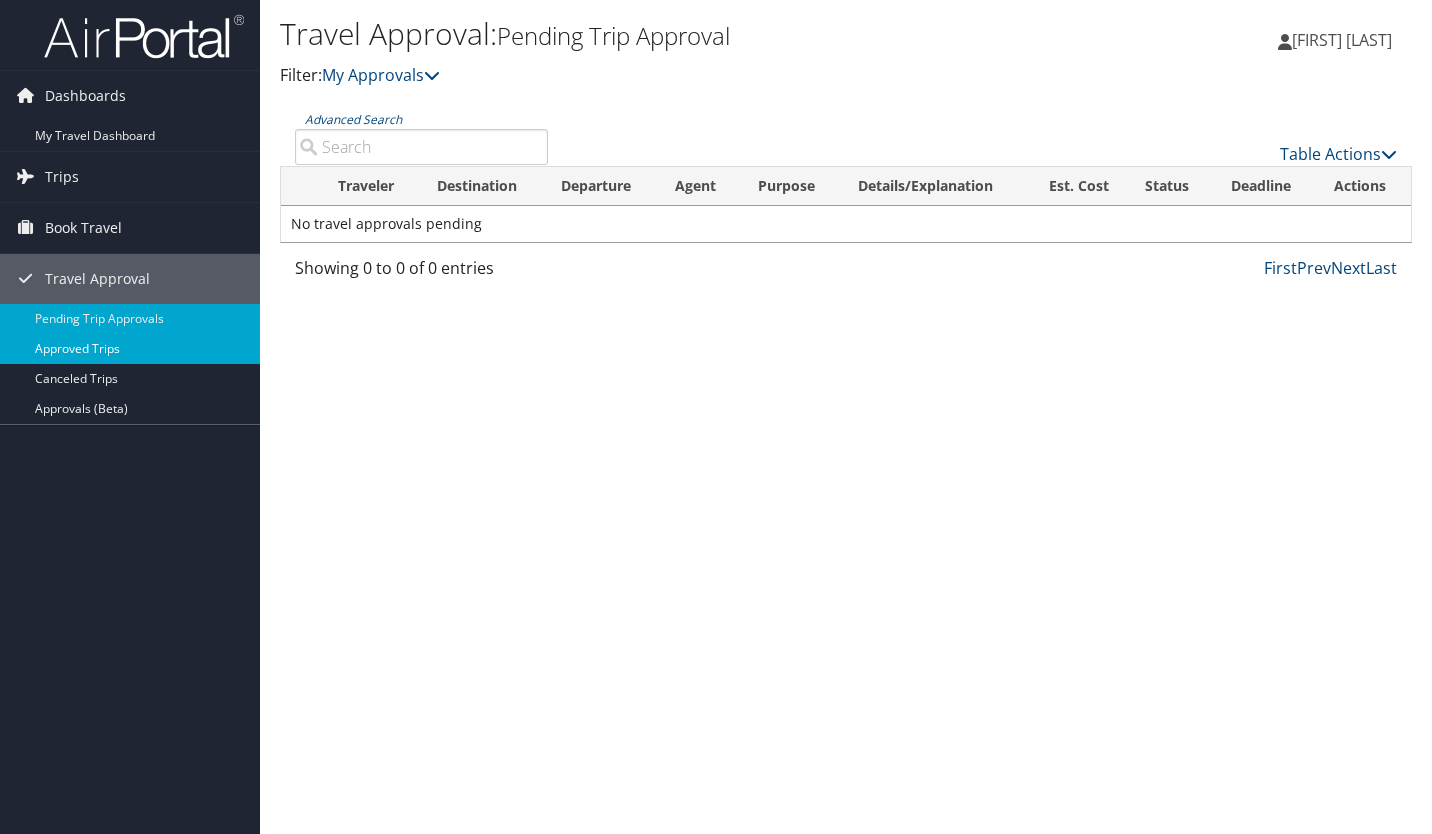click on "Approved Trips" at bounding box center (130, 349) 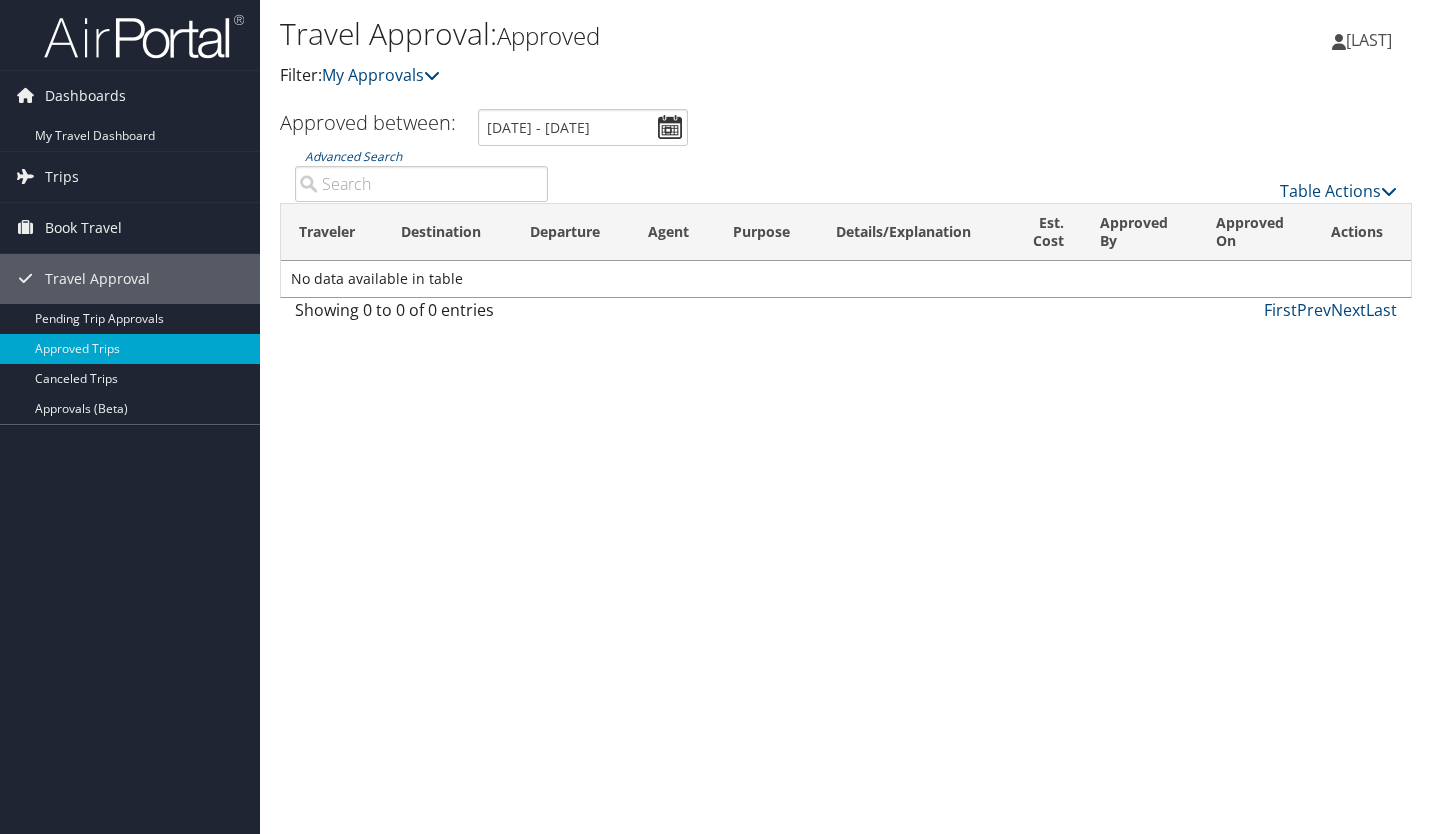 scroll, scrollTop: 0, scrollLeft: 0, axis: both 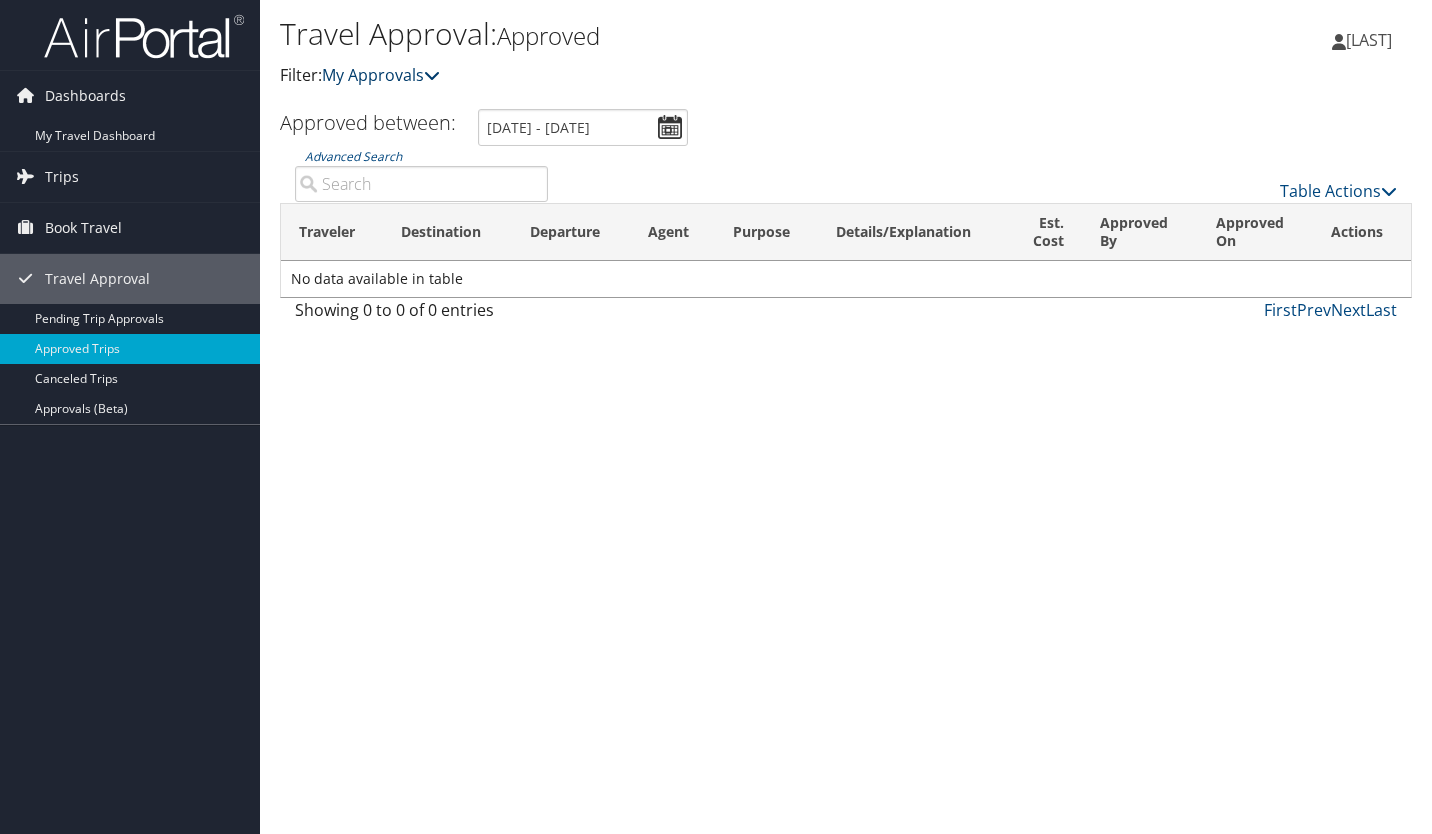 click at bounding box center [432, 75] 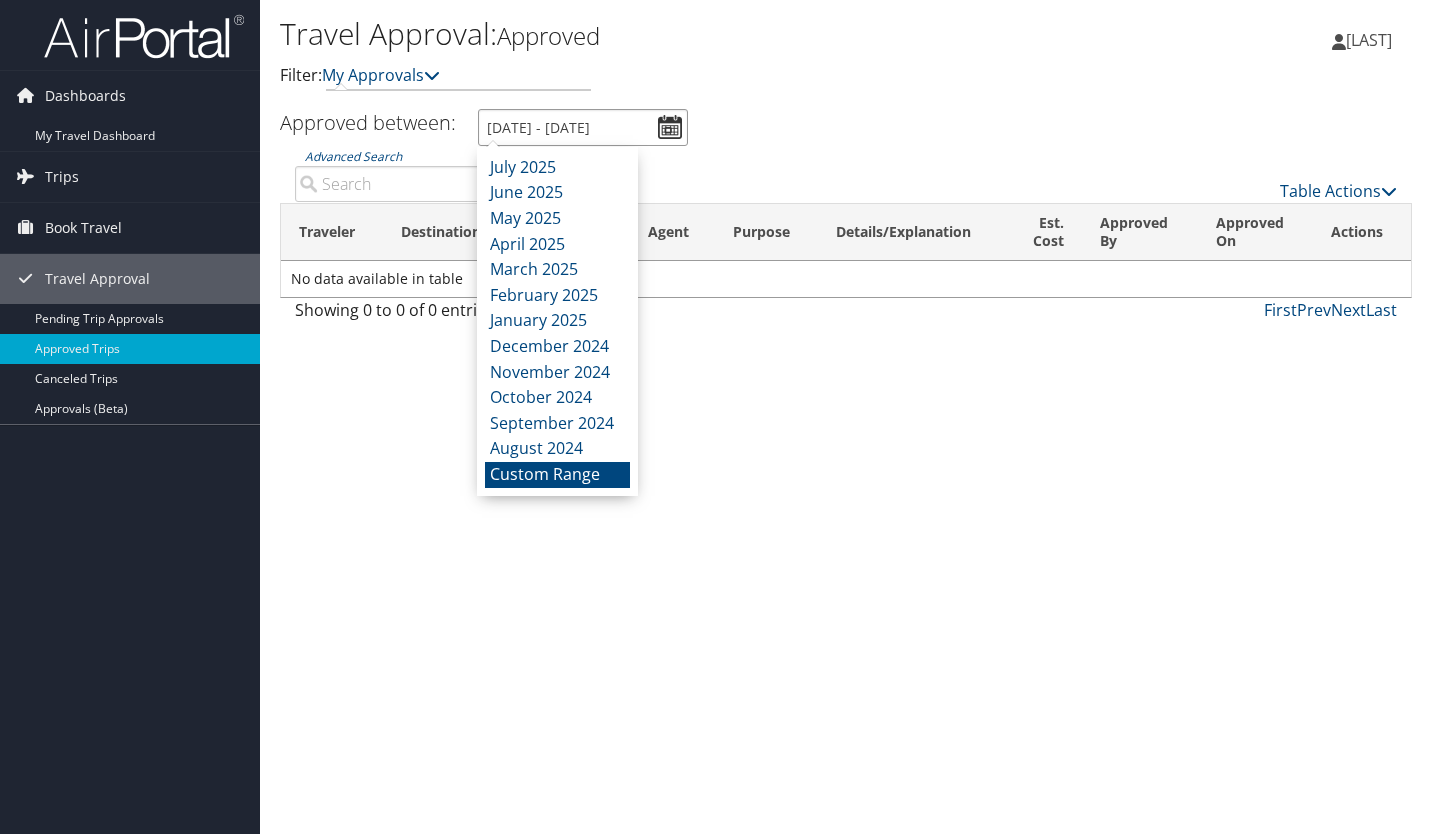 click on "7/7/2025 - 8/7/2025" at bounding box center [583, 127] 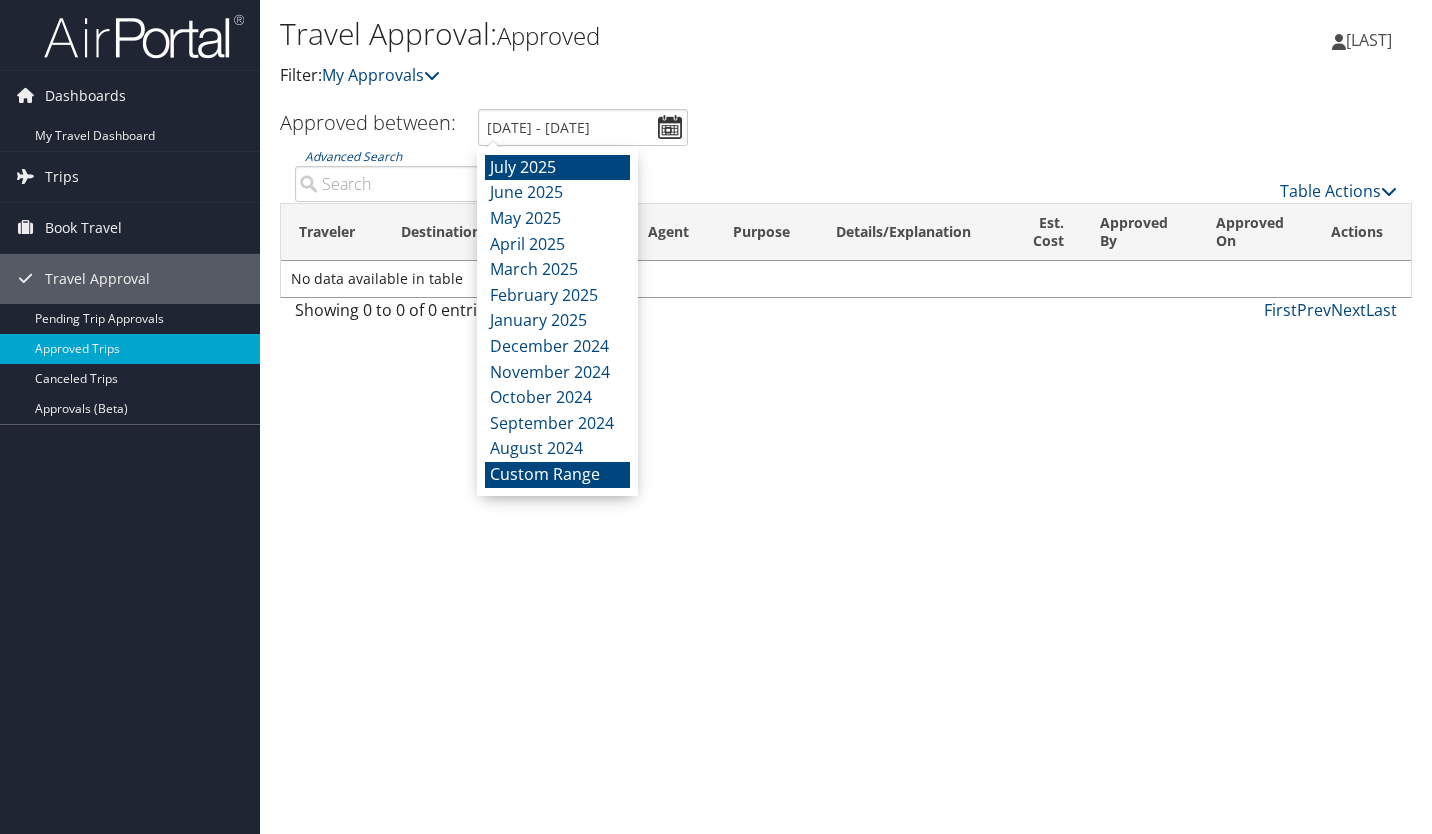 click on "July 2025" at bounding box center [557, 168] 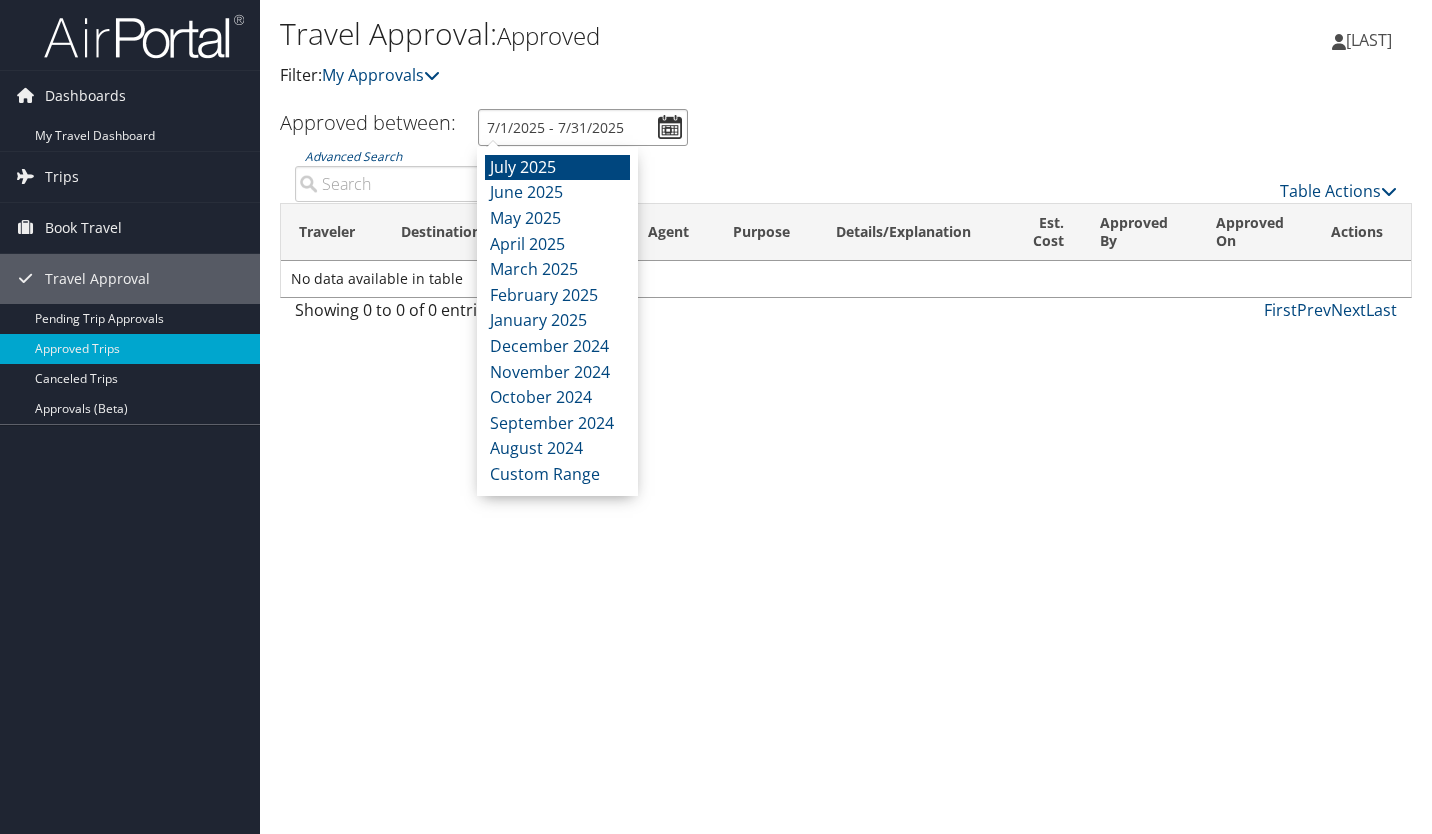 click on "7/1/2025 - 7/31/2025" at bounding box center (583, 127) 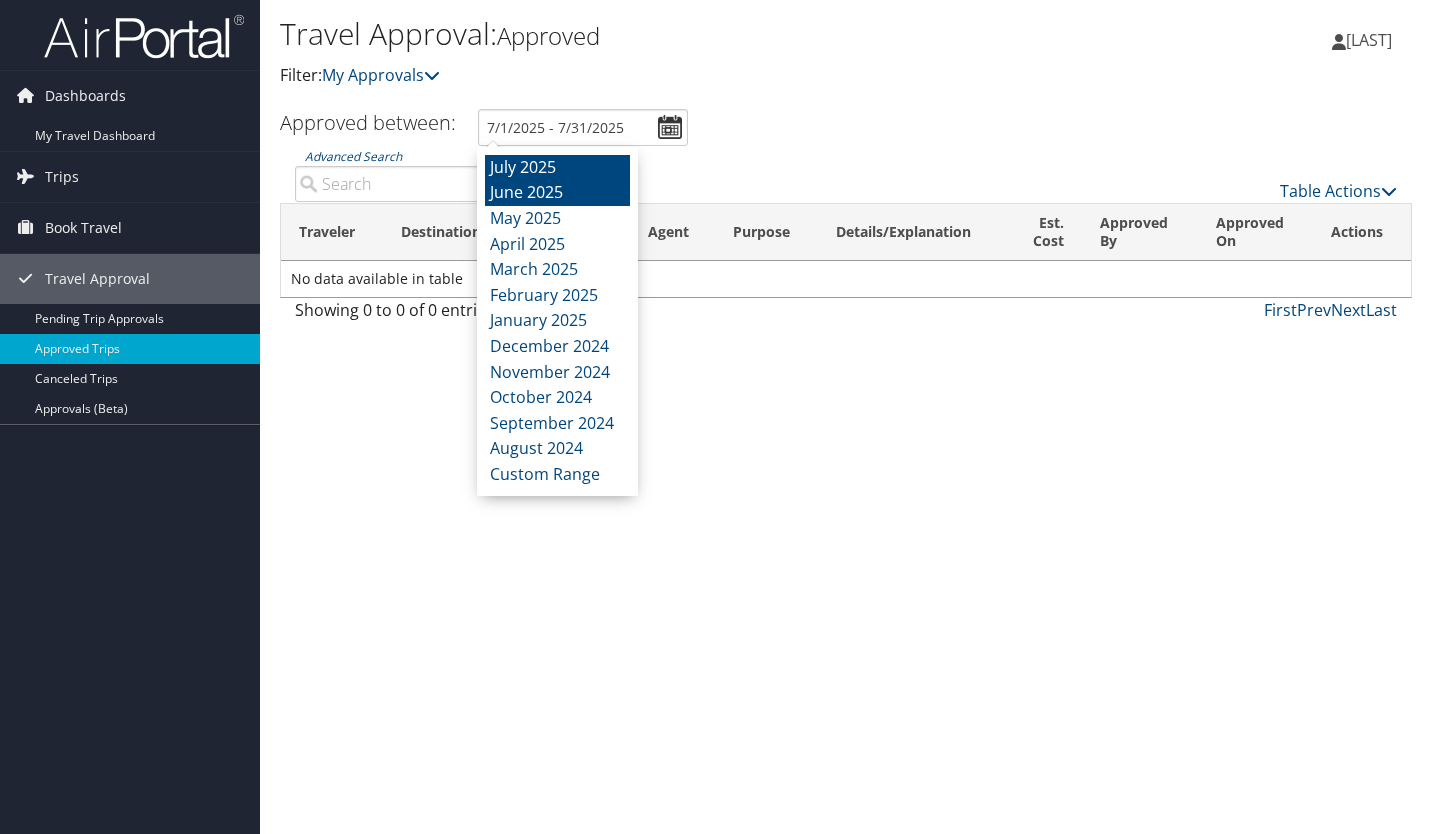 click on "June 2025" at bounding box center (557, 193) 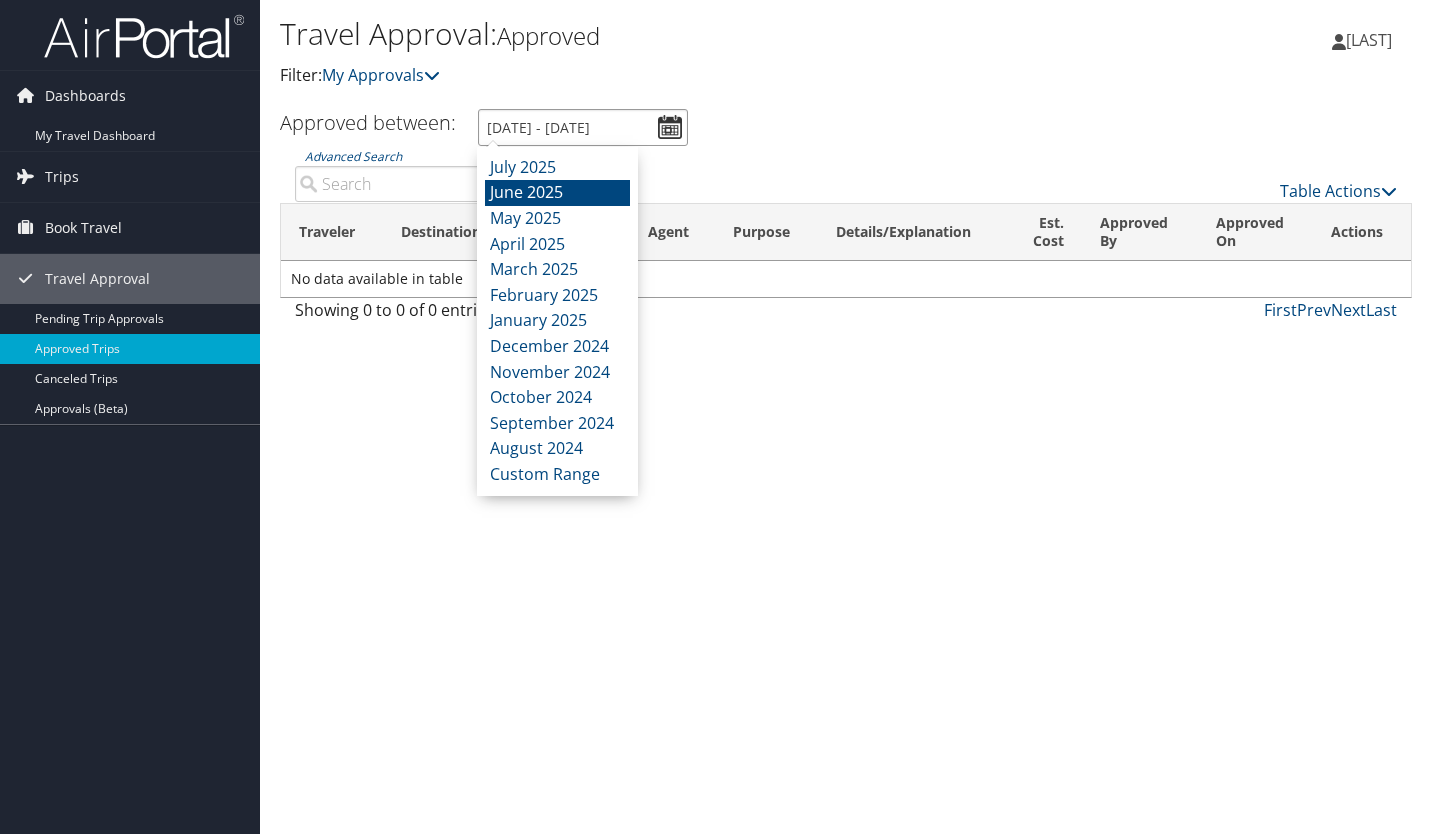 click on "6/1/2025 - 6/30/2025" at bounding box center [583, 127] 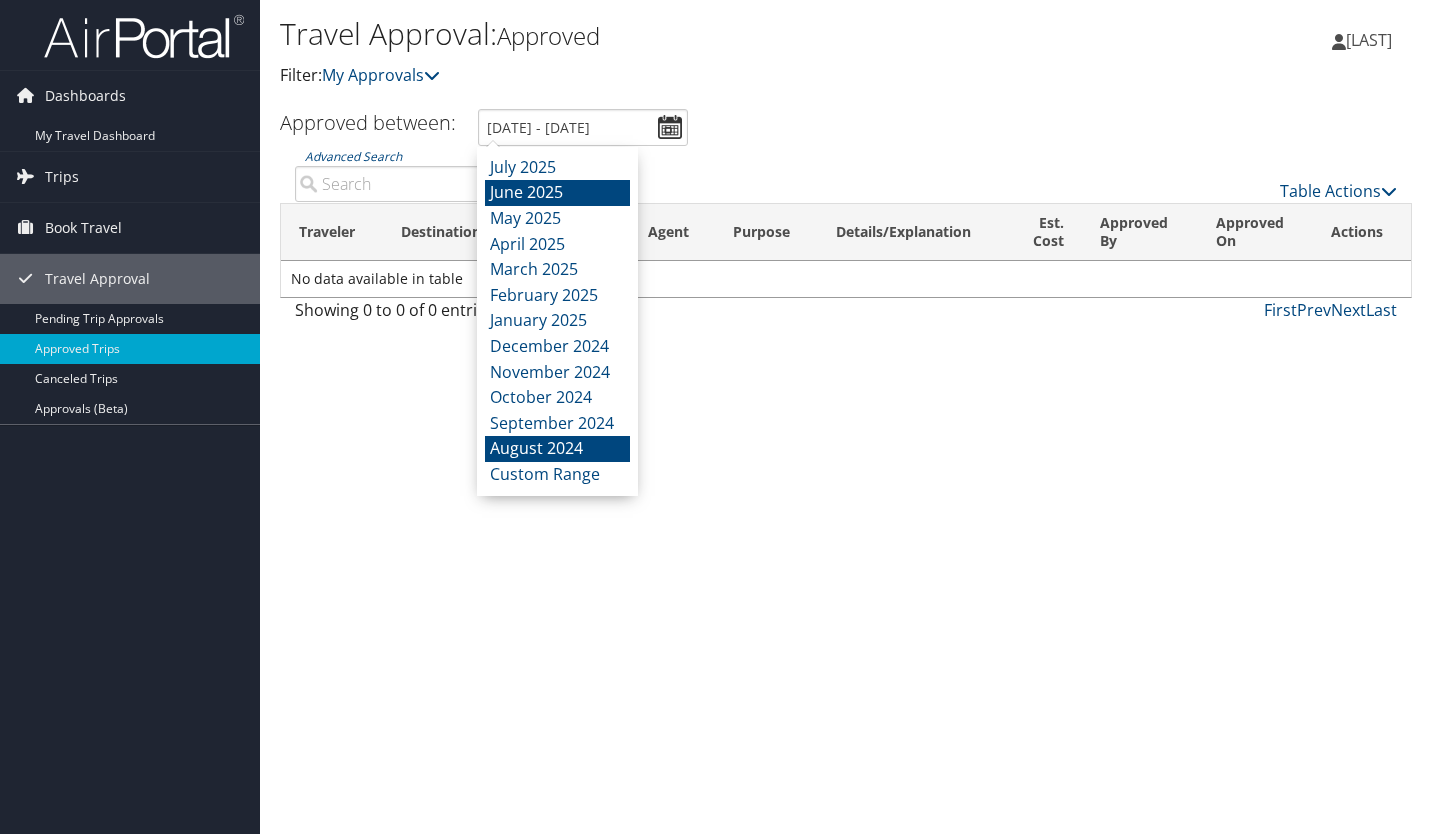 click on "August 2024" at bounding box center [557, 449] 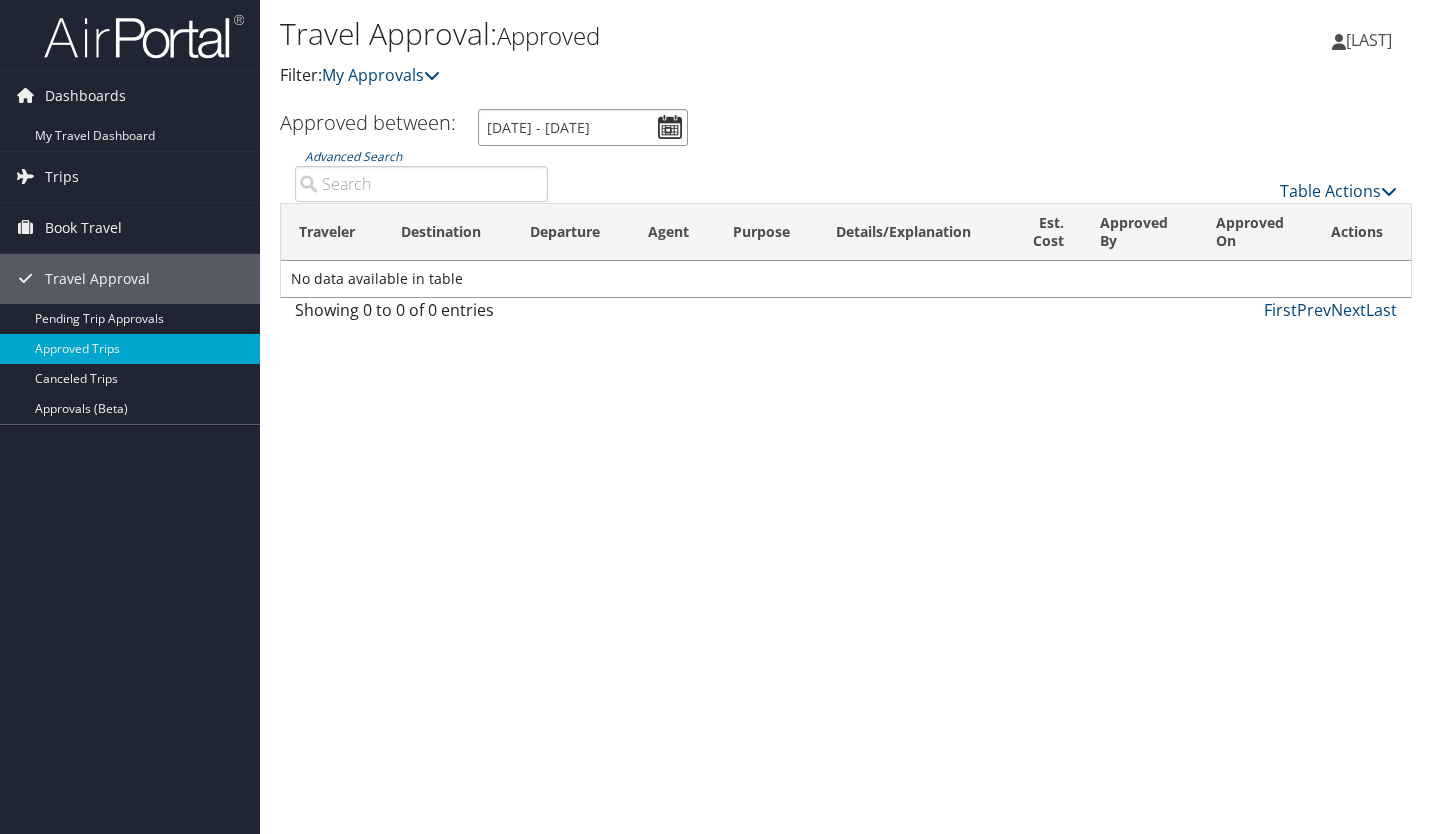 click on "8/1/2024 - 8/31/2024" at bounding box center [583, 127] 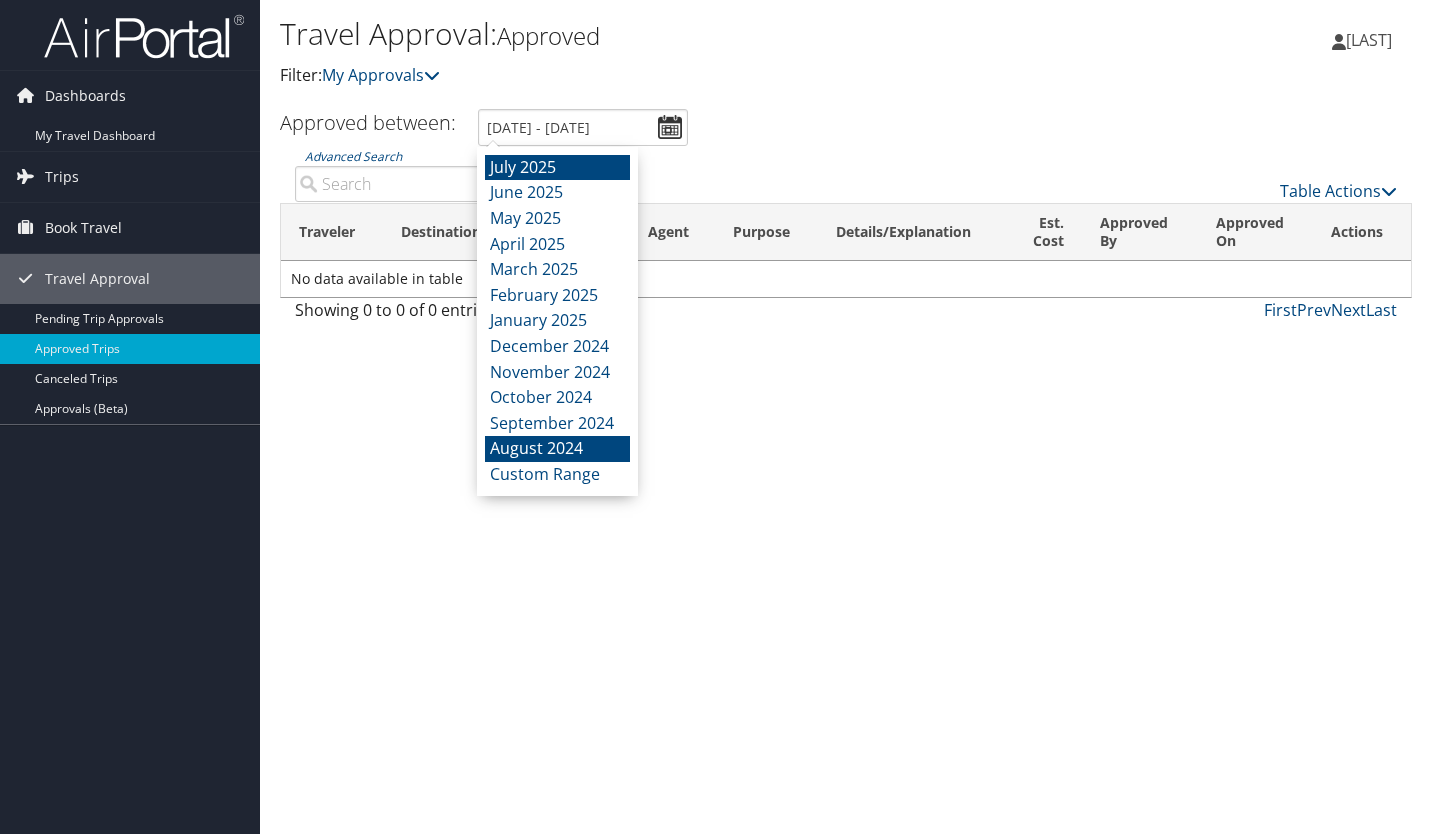 click on "July 2025" at bounding box center (557, 168) 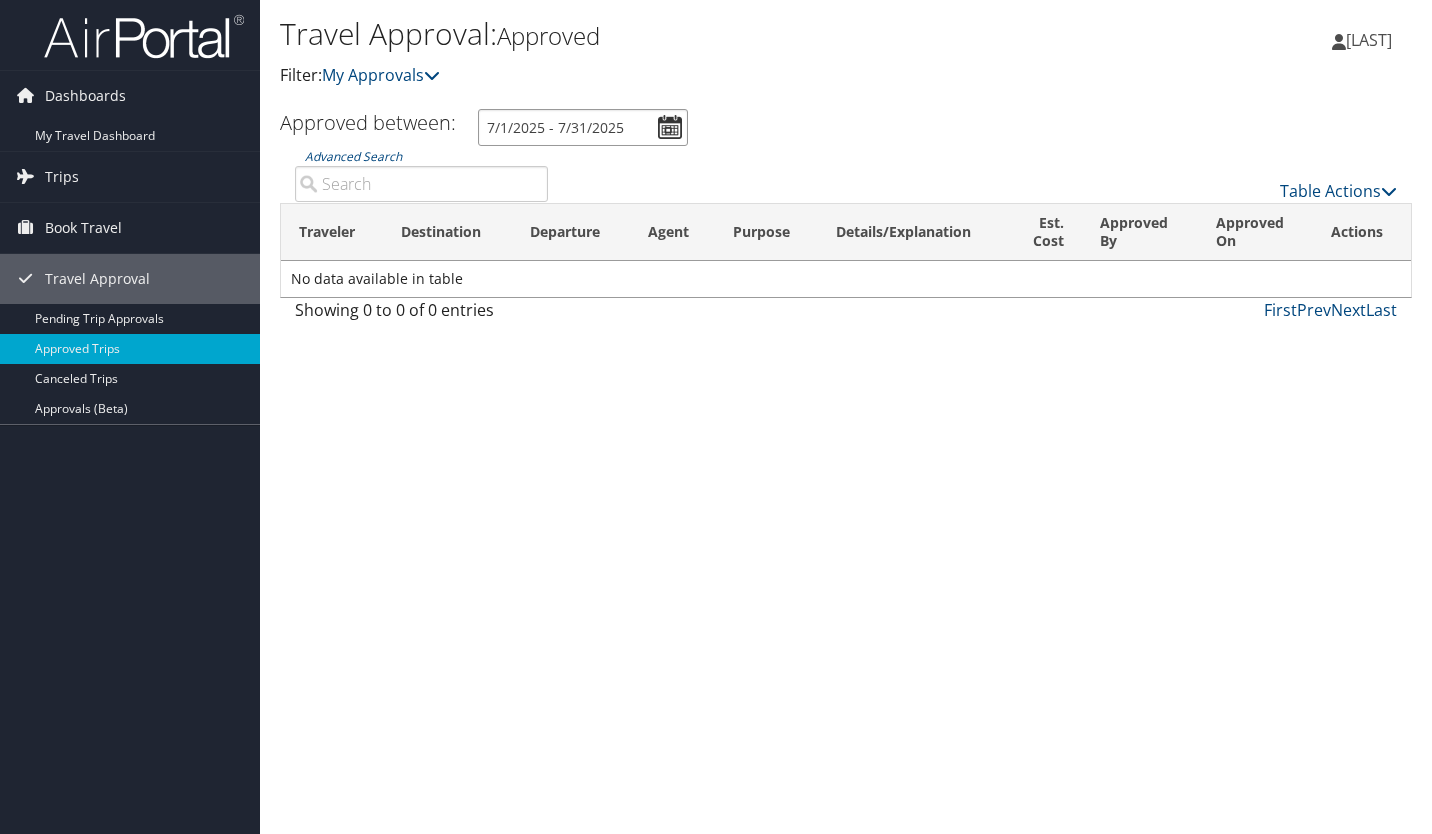 click on "7/1/2025 - 7/31/2025" at bounding box center (583, 127) 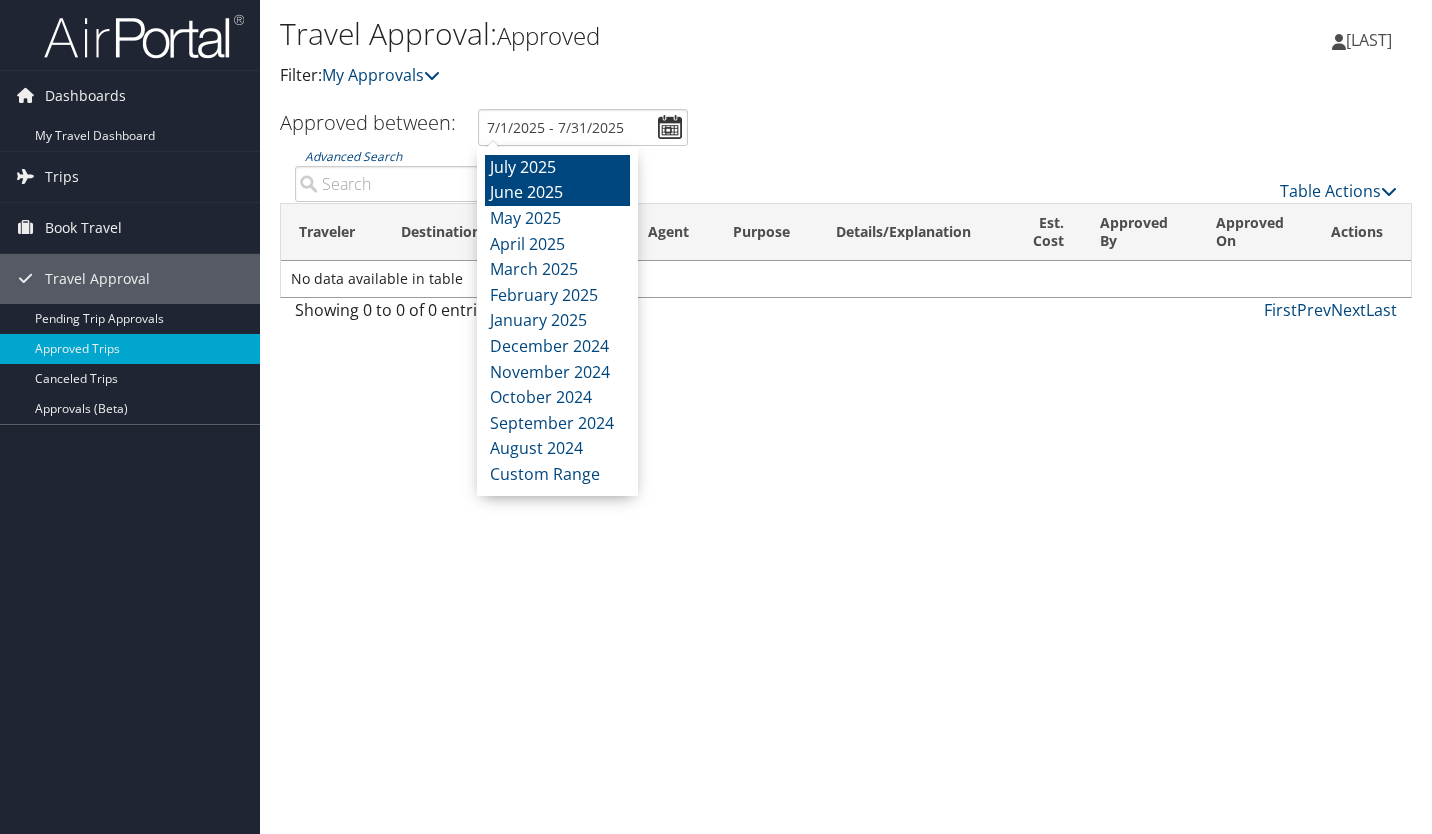 click on "June 2025" at bounding box center [557, 193] 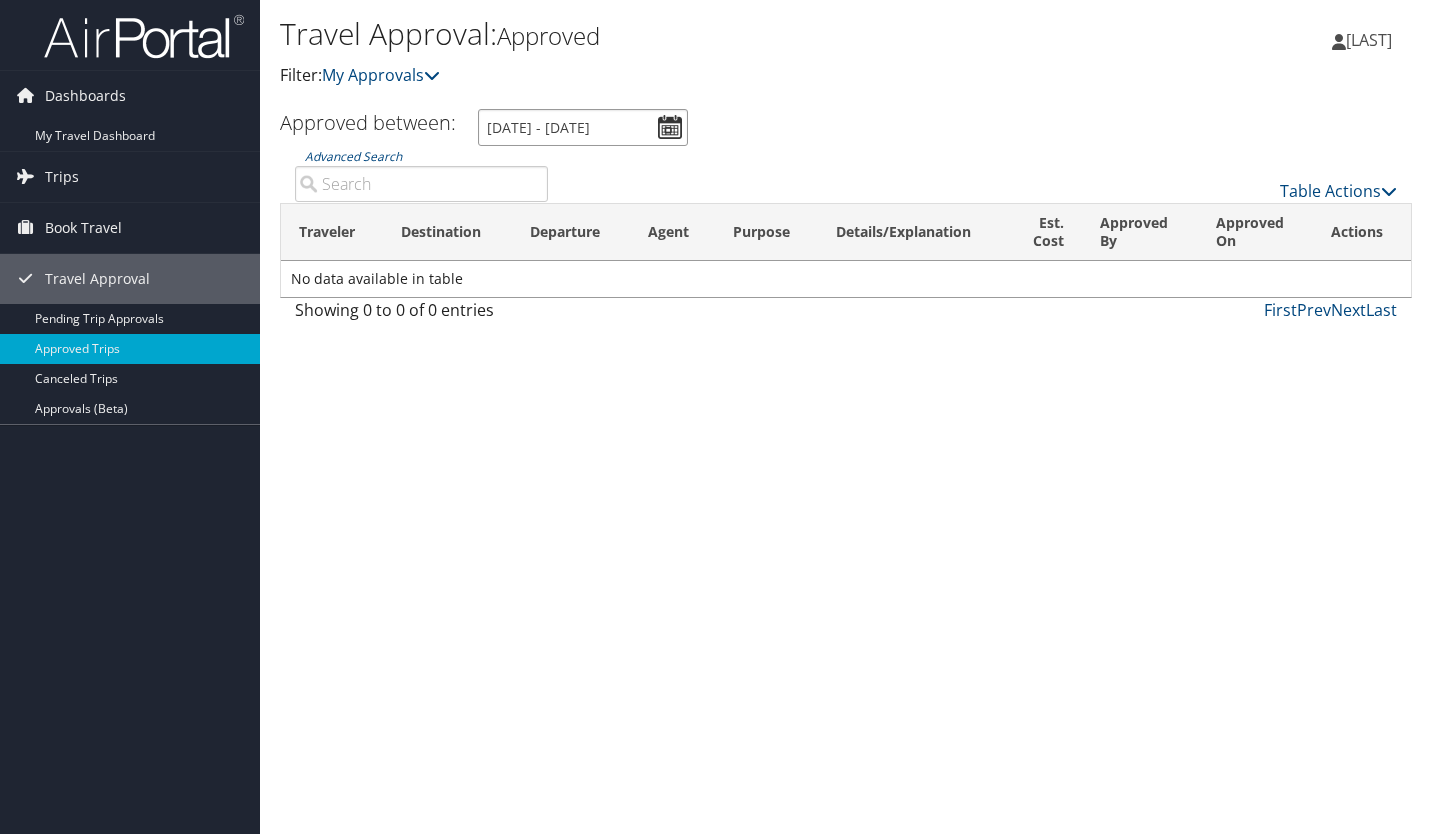 click on "6/1/2025 - 6/30/2025" at bounding box center (583, 127) 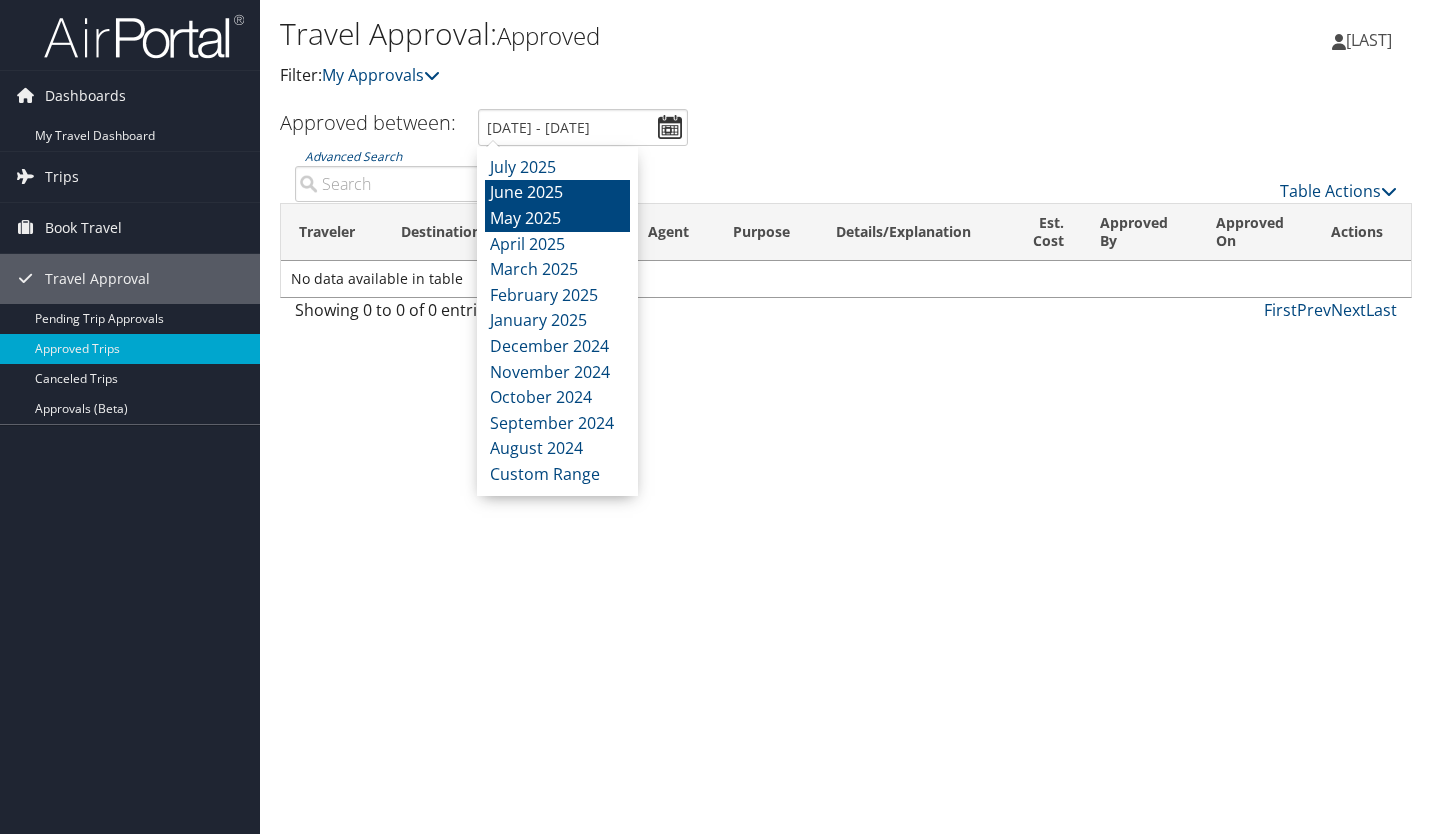 click on "May 2025" at bounding box center (557, 219) 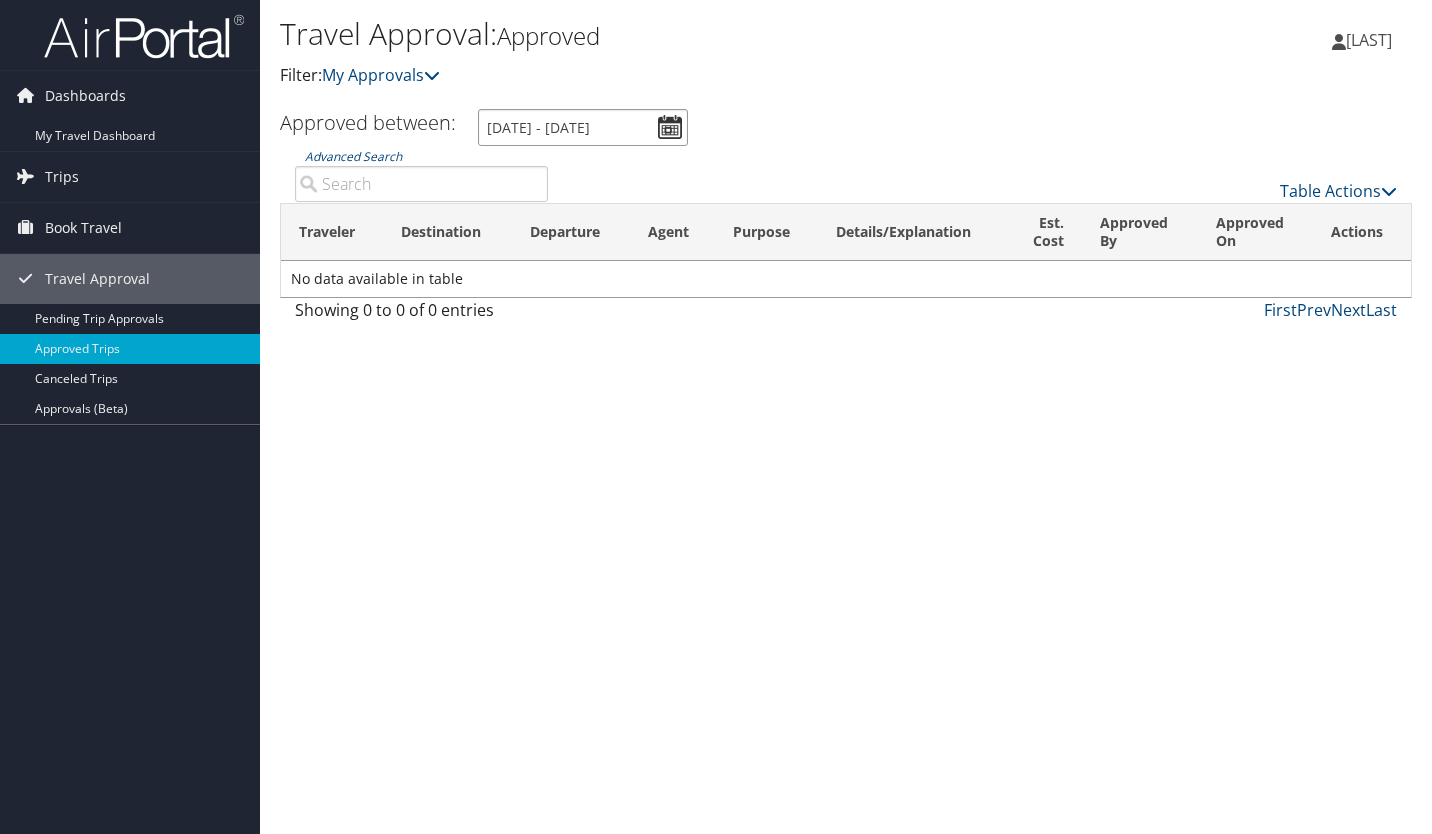 click on "5/1/2025 - 5/31/2025" at bounding box center (583, 127) 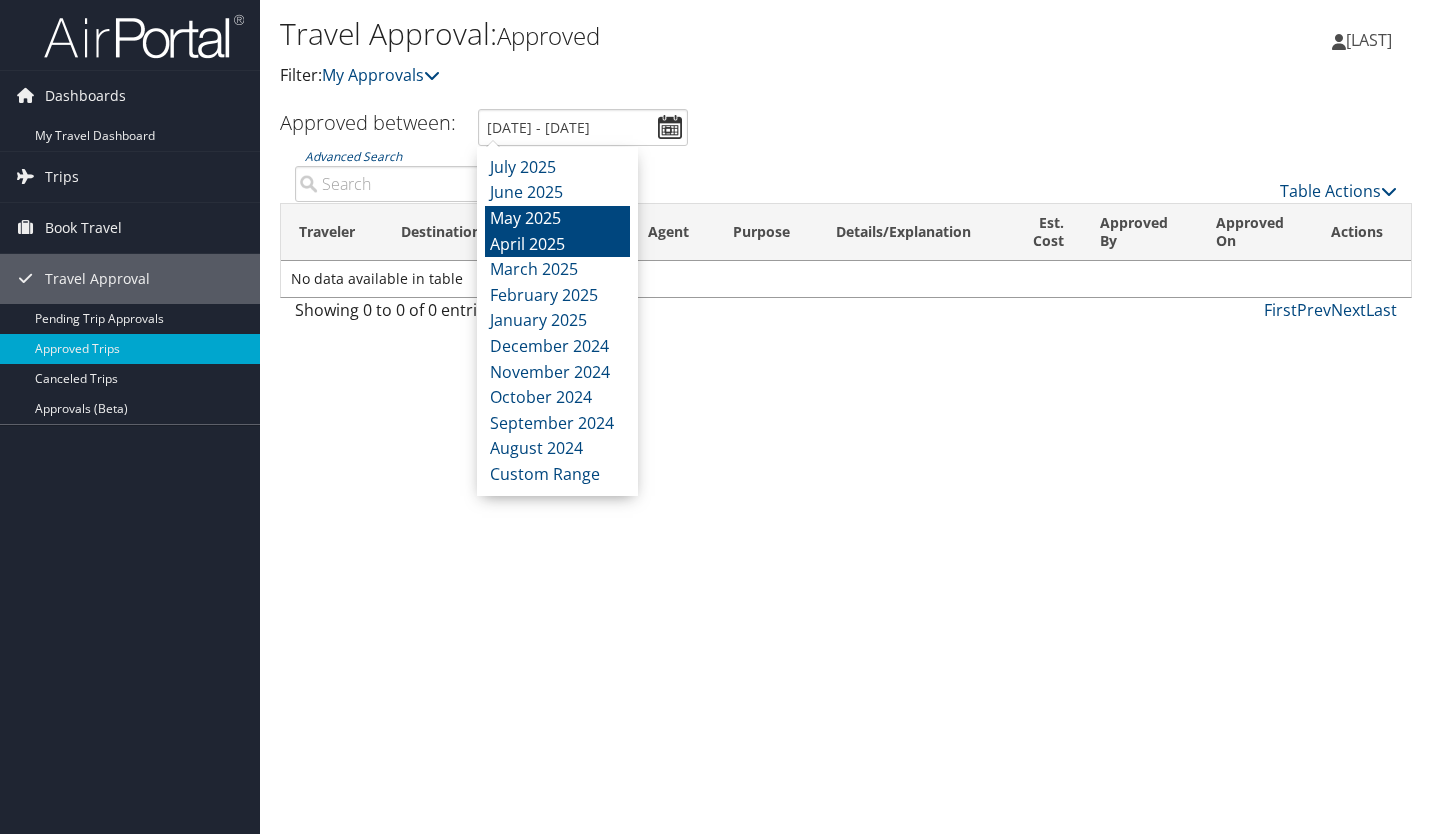 click on "April 2025" at bounding box center [557, 245] 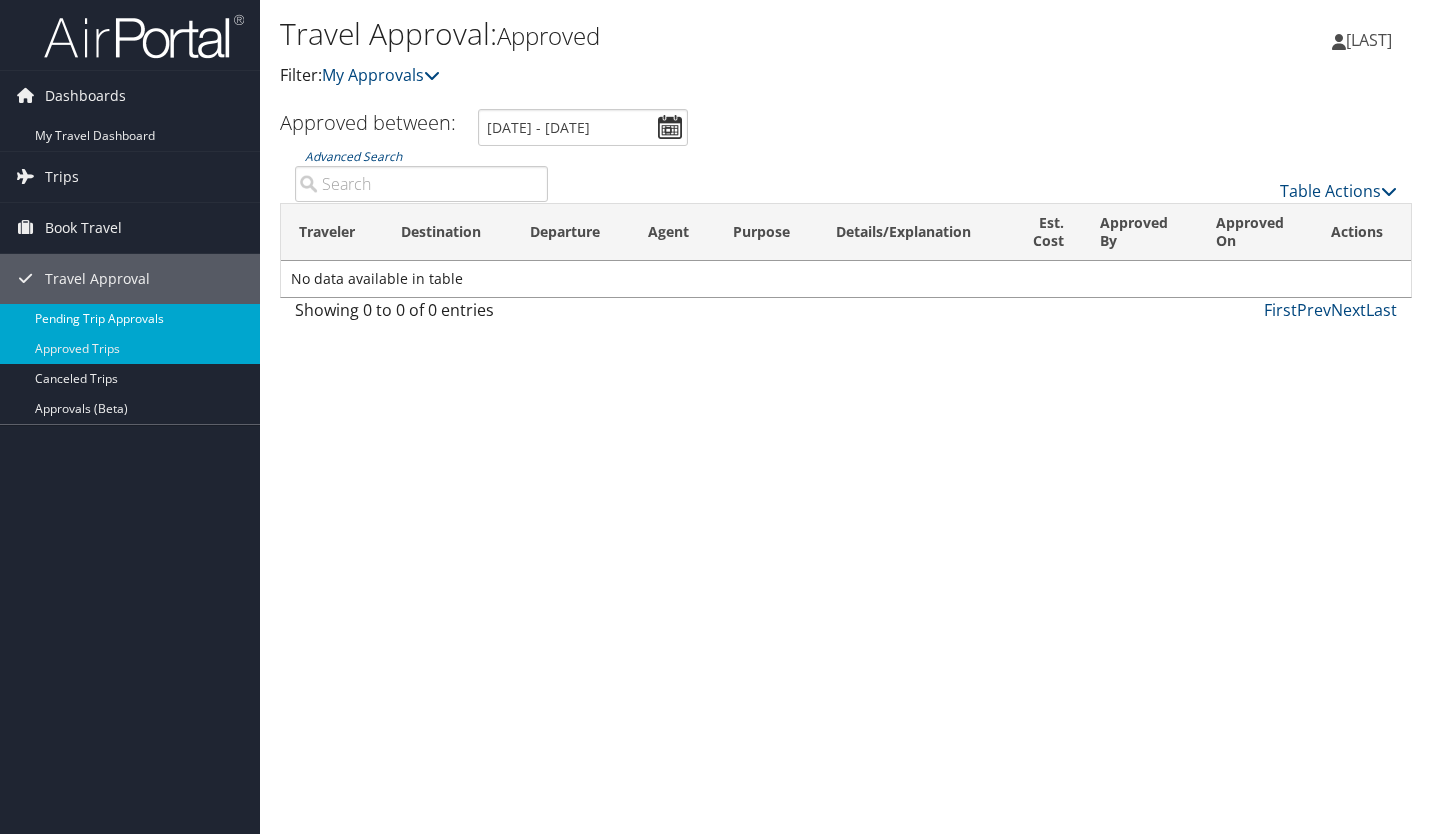 click on "Pending Trip Approvals" at bounding box center [130, 319] 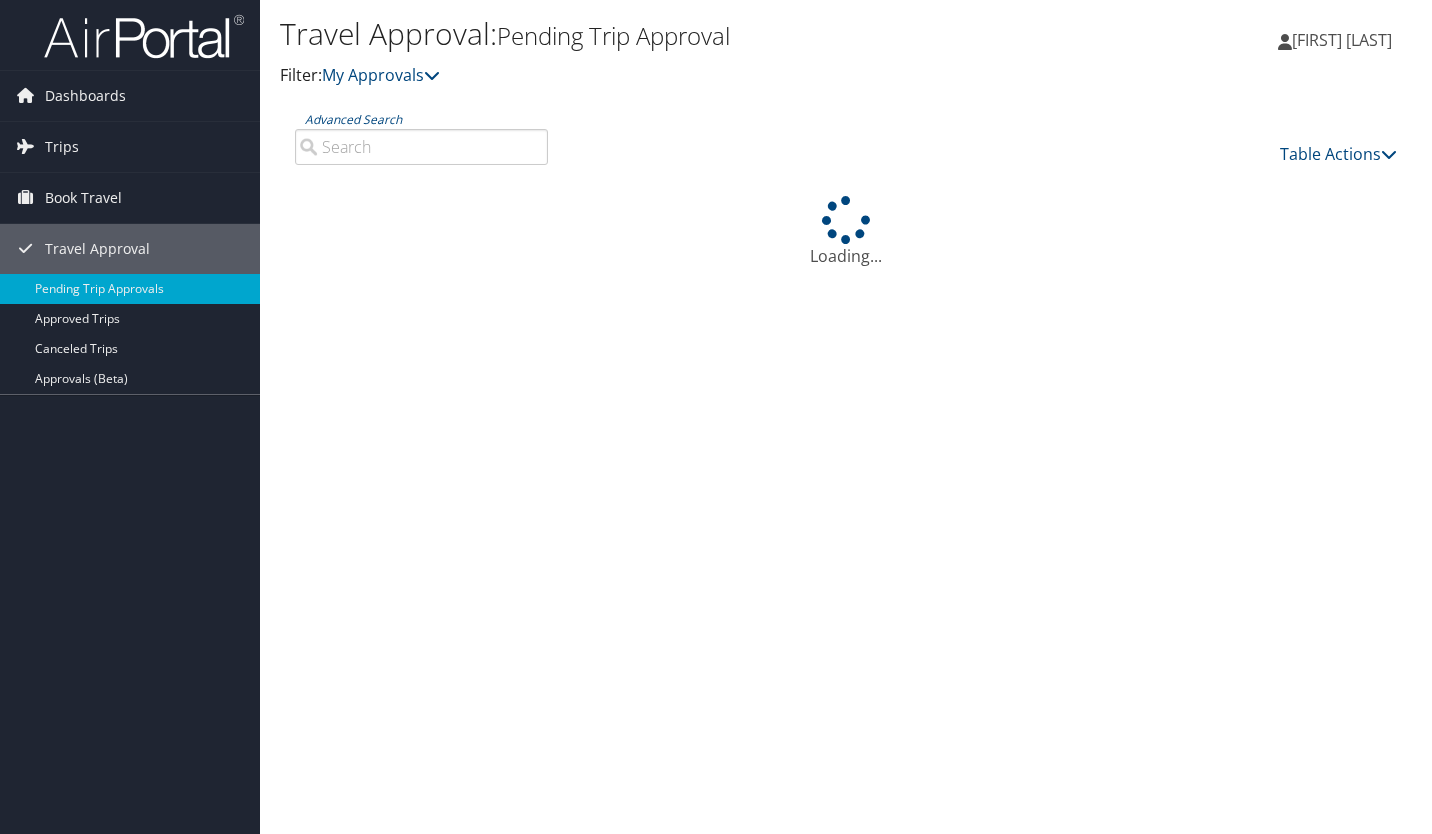 scroll, scrollTop: 0, scrollLeft: 0, axis: both 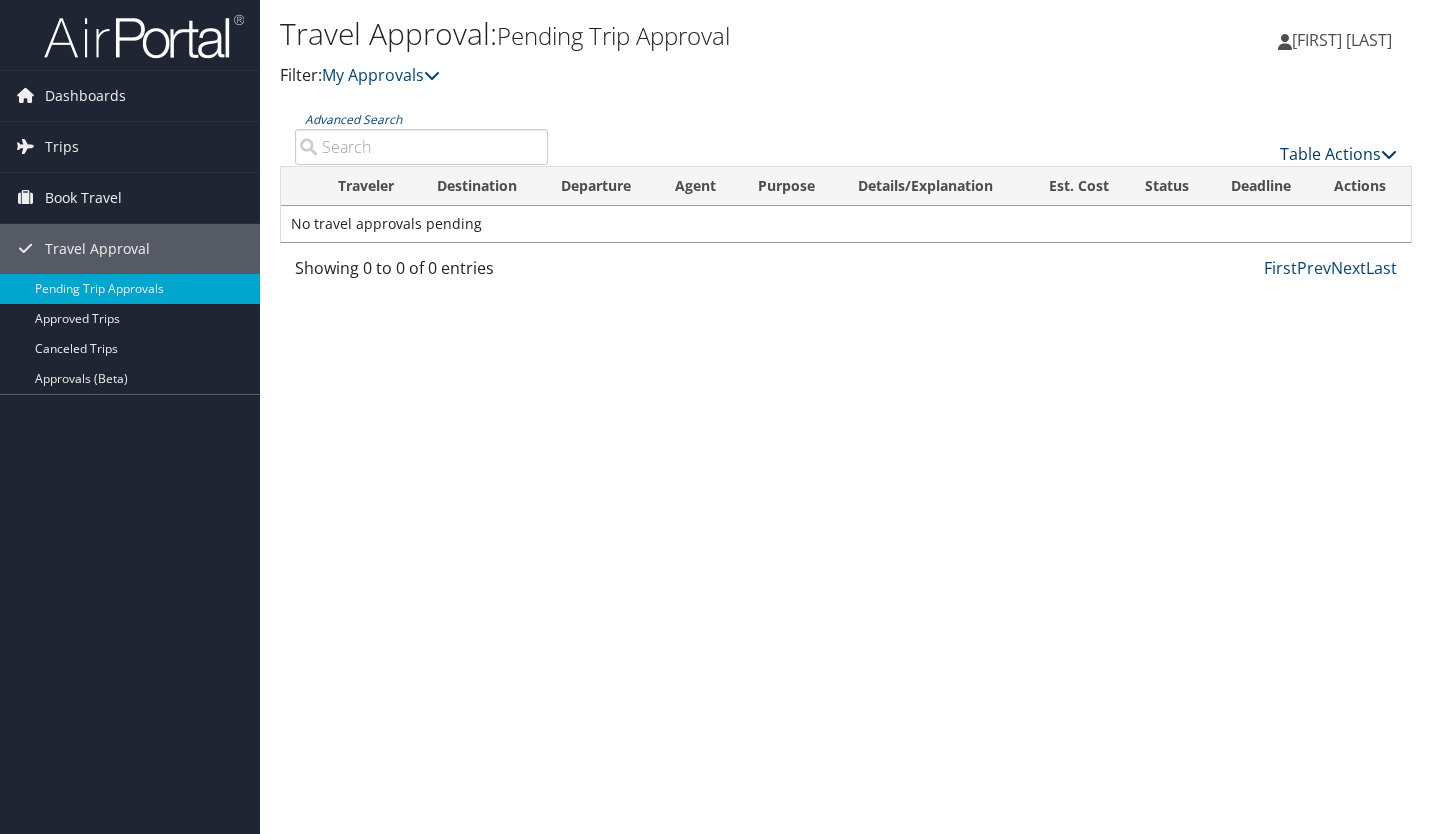 click at bounding box center (1389, 154) 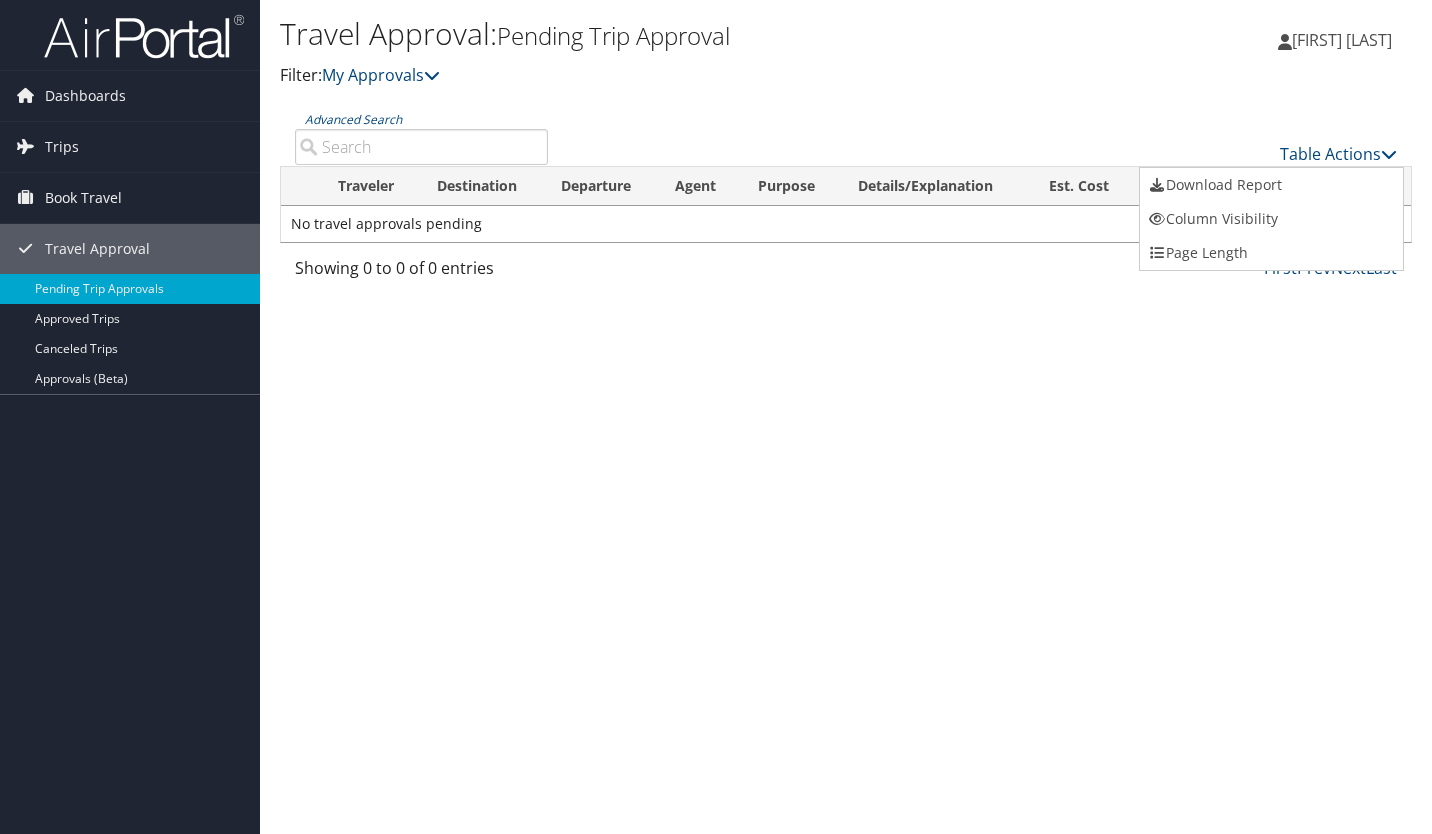 click at bounding box center [716, 417] 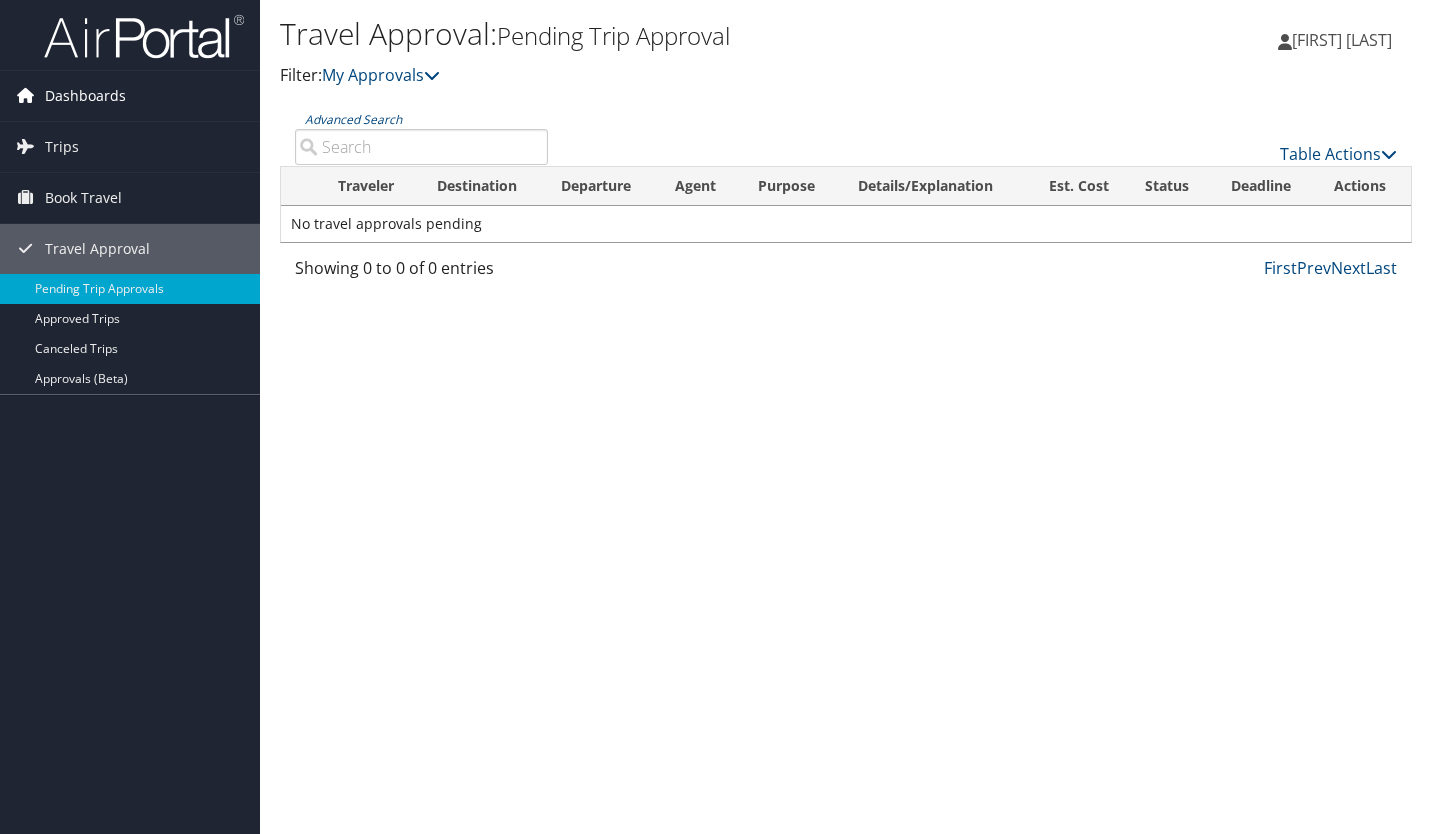click on "Dashboards" at bounding box center [85, 96] 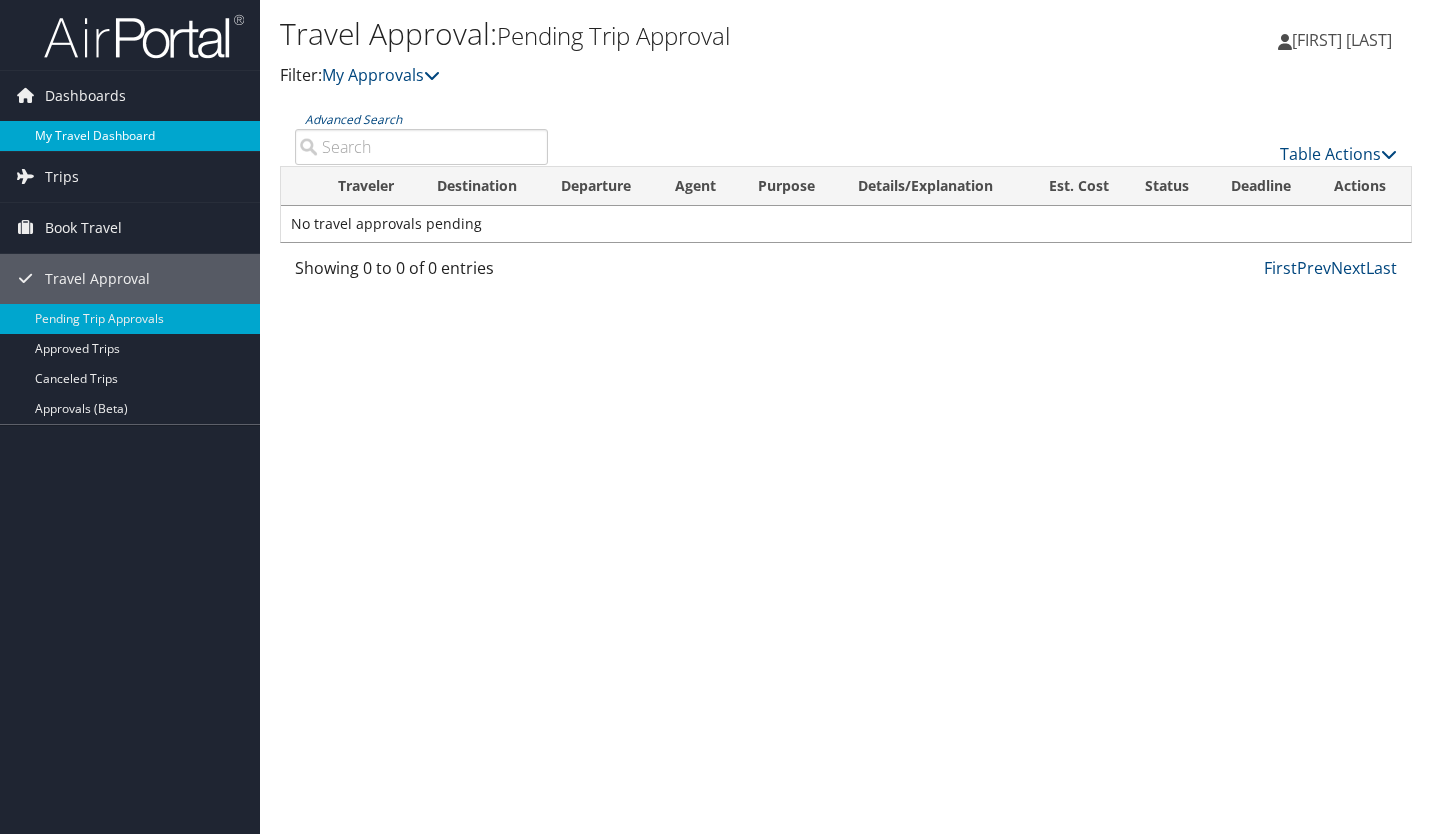 click on "My Travel Dashboard" at bounding box center (130, 136) 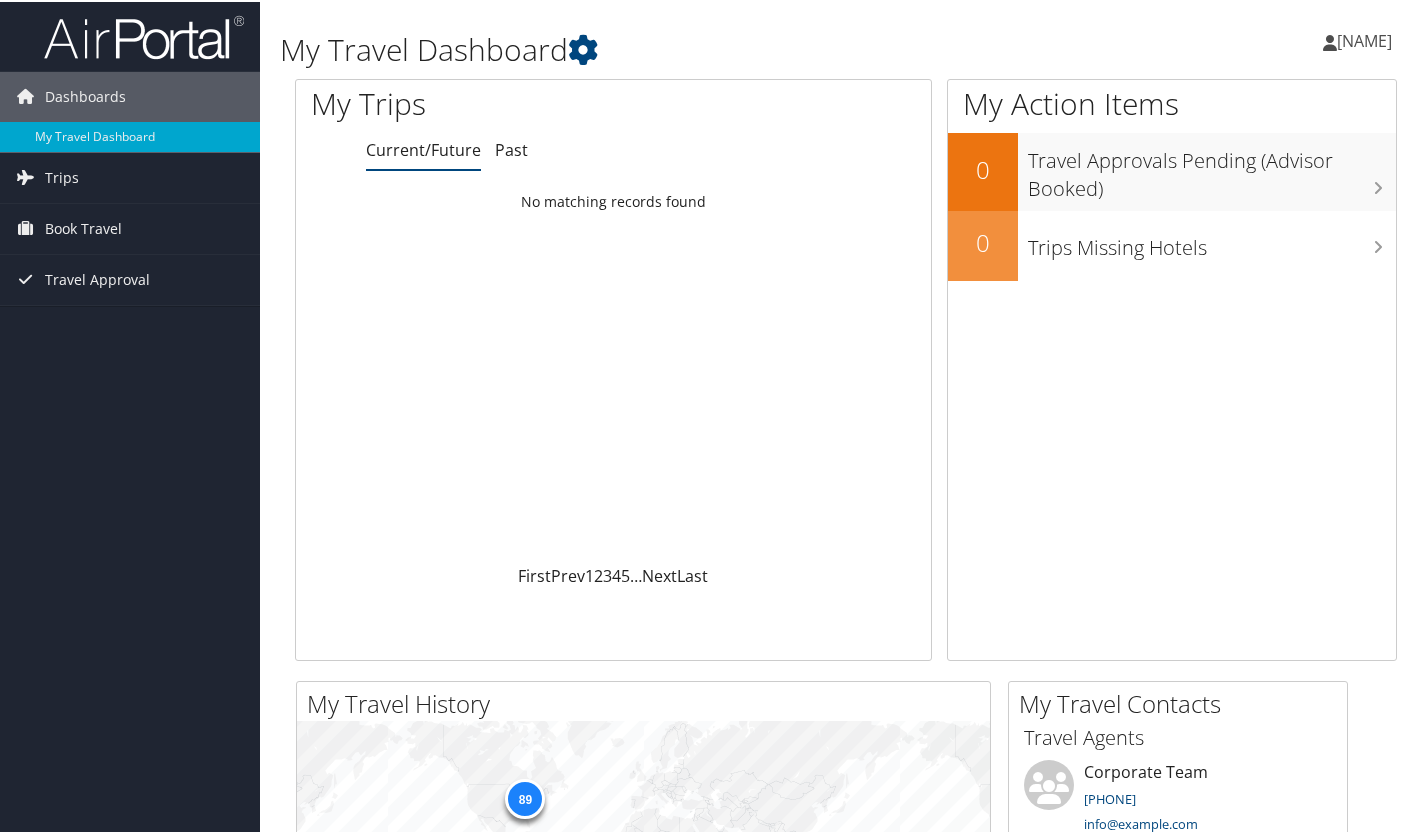 scroll, scrollTop: 0, scrollLeft: 0, axis: both 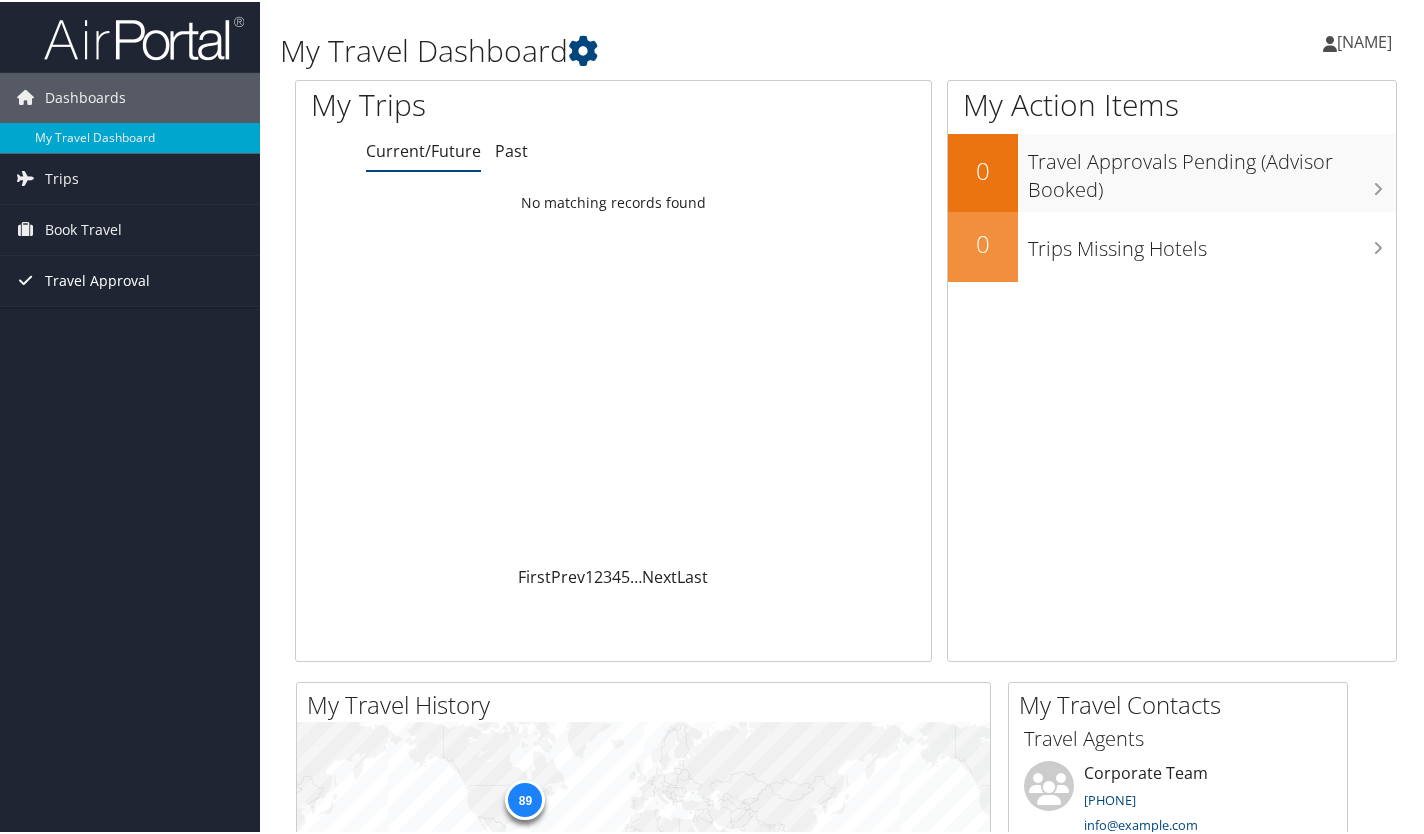 click on "Travel Approval" at bounding box center [97, 279] 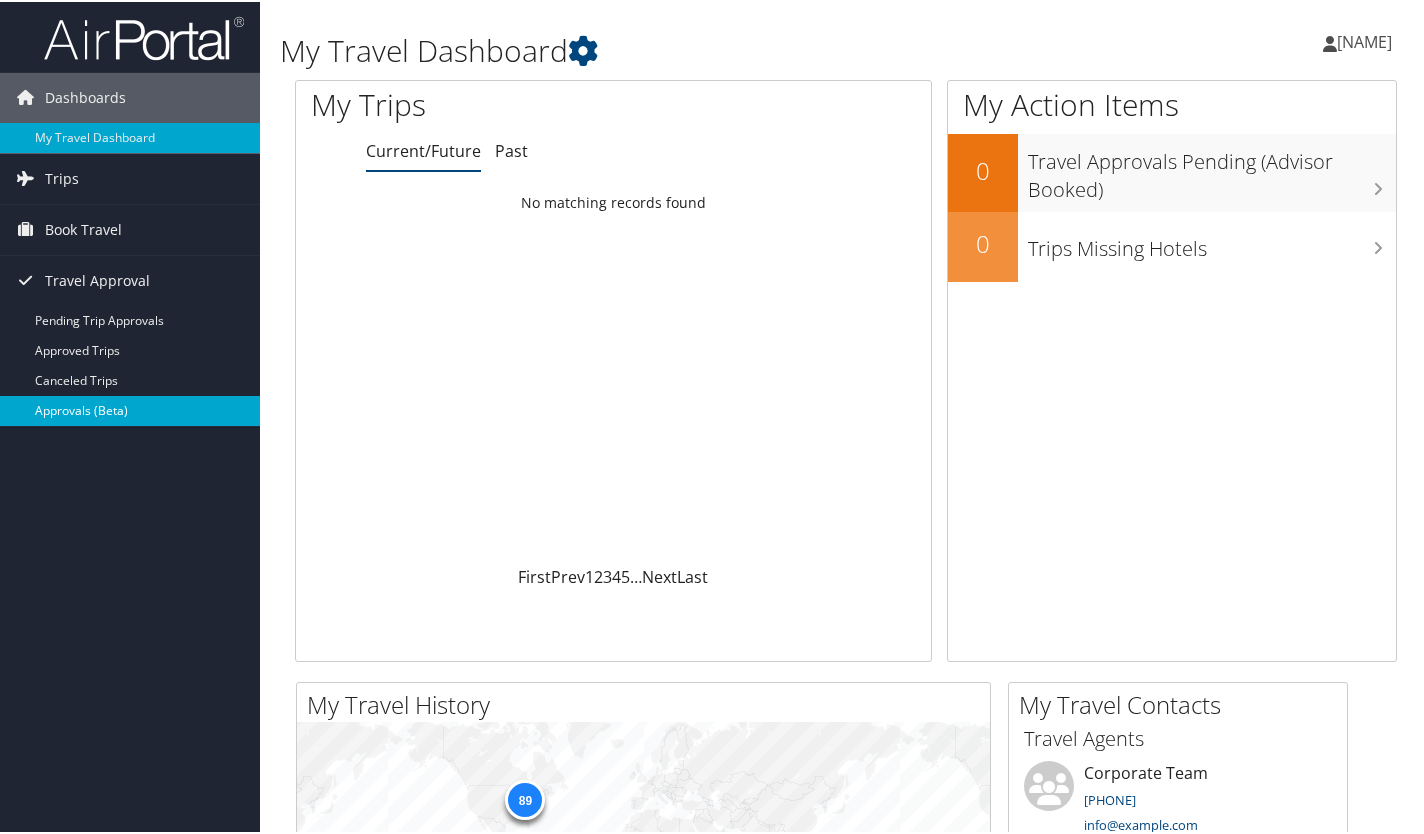 click on "Approvals (Beta)" at bounding box center [130, 409] 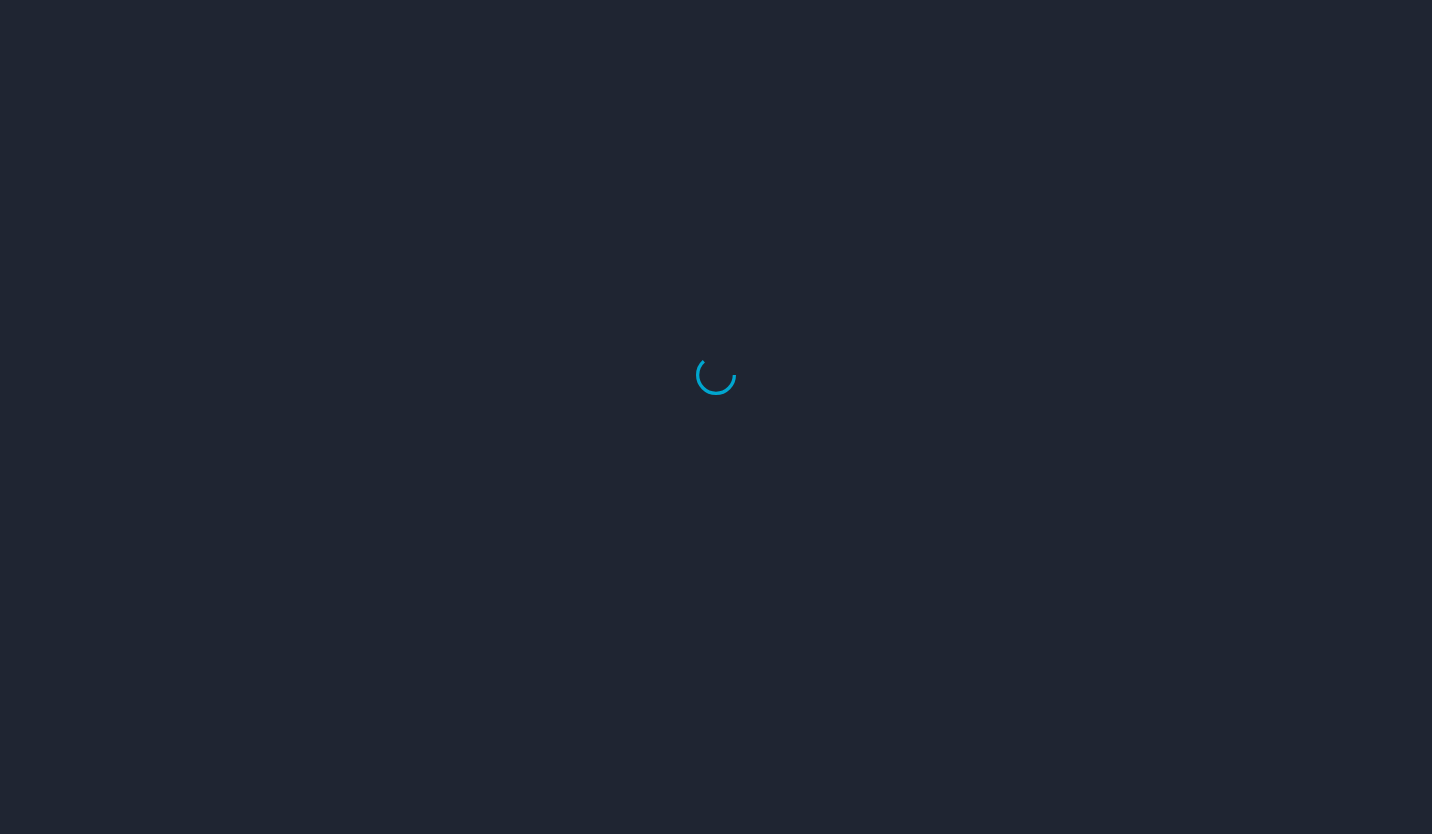 scroll, scrollTop: 0, scrollLeft: 0, axis: both 